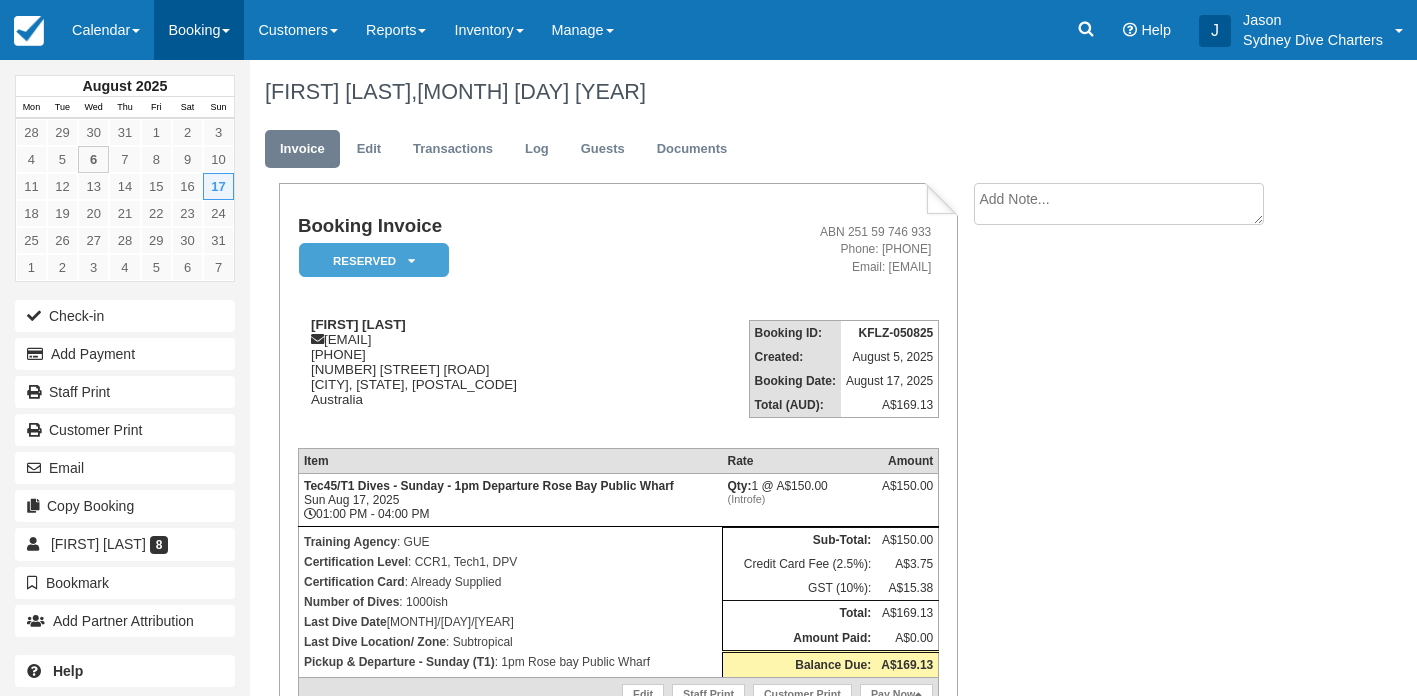 scroll, scrollTop: 0, scrollLeft: 0, axis: both 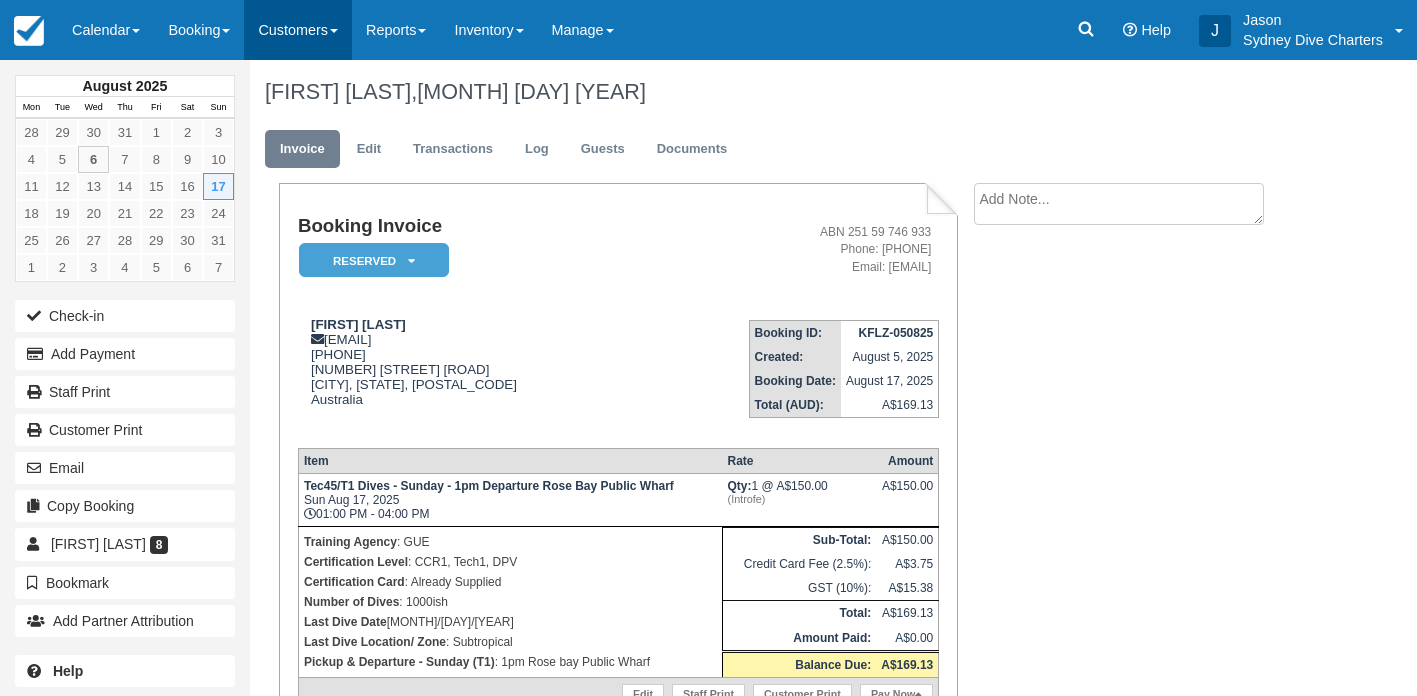 click on "Customers" at bounding box center [298, 30] 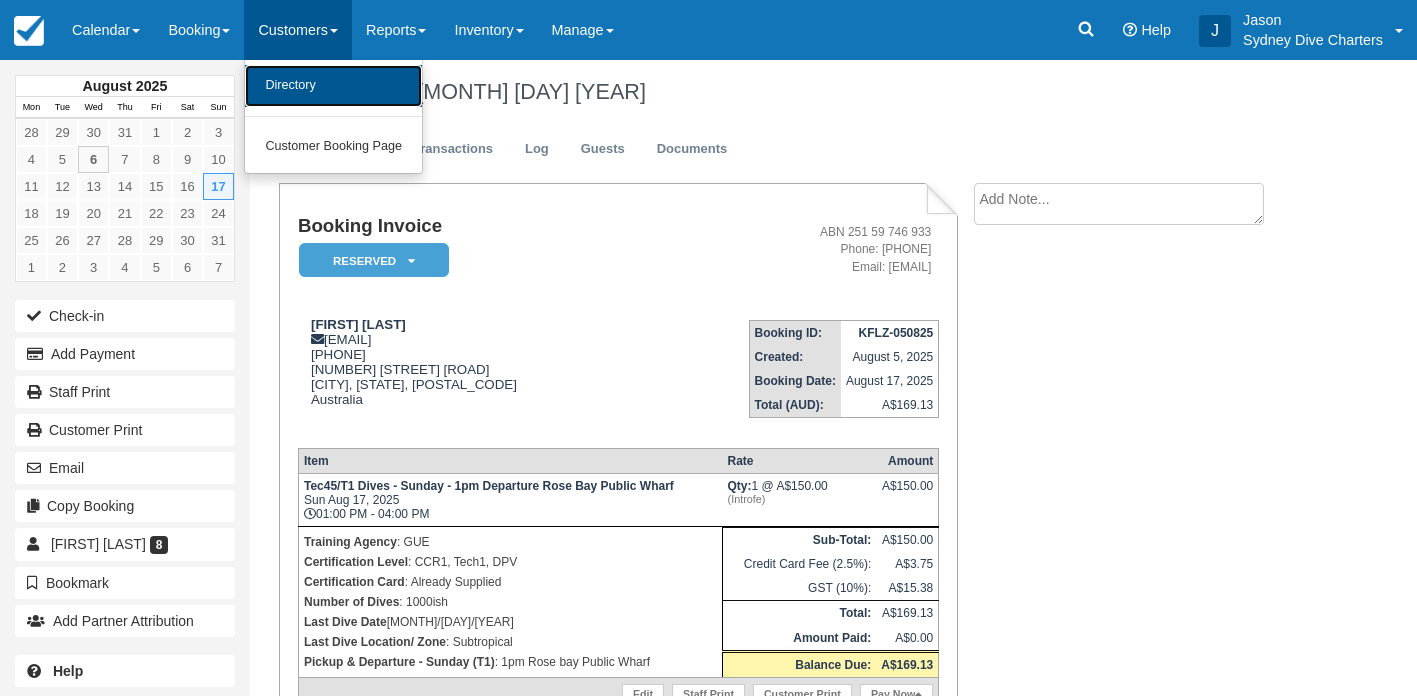 click on "Directory" at bounding box center (333, 86) 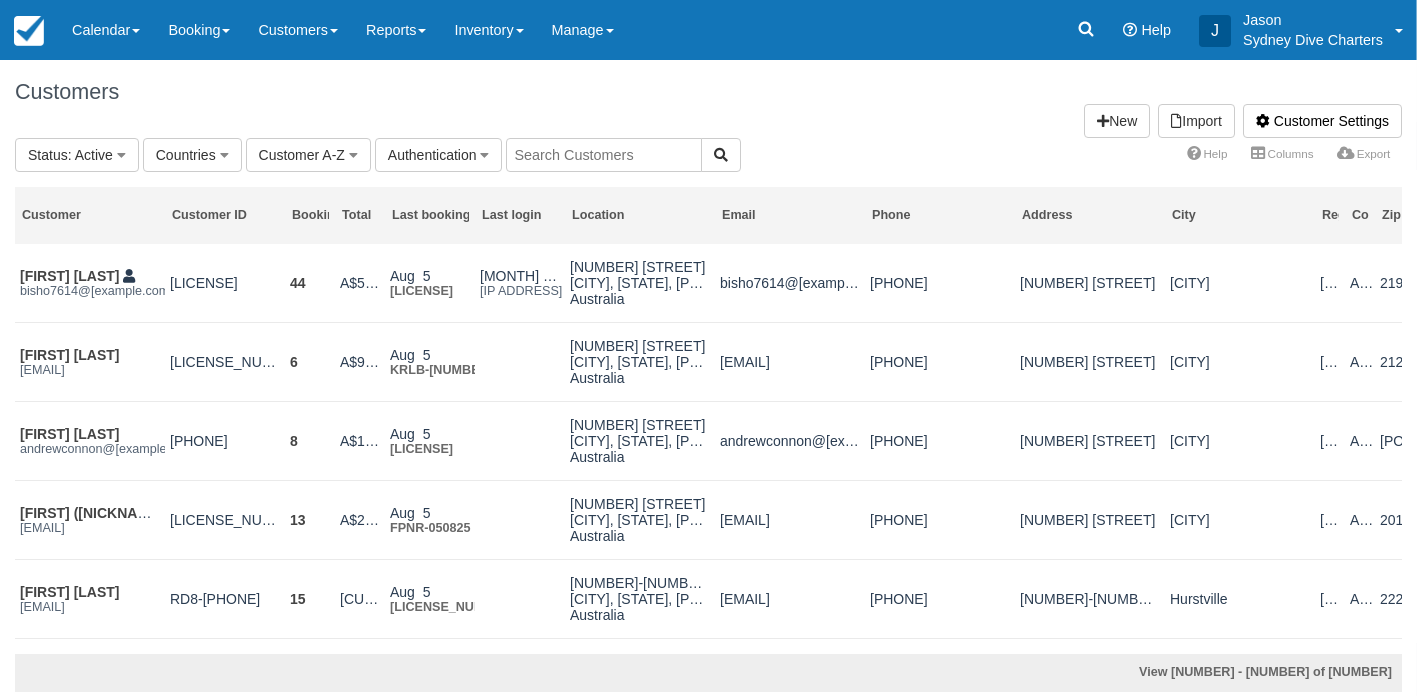 scroll, scrollTop: 0, scrollLeft: 0, axis: both 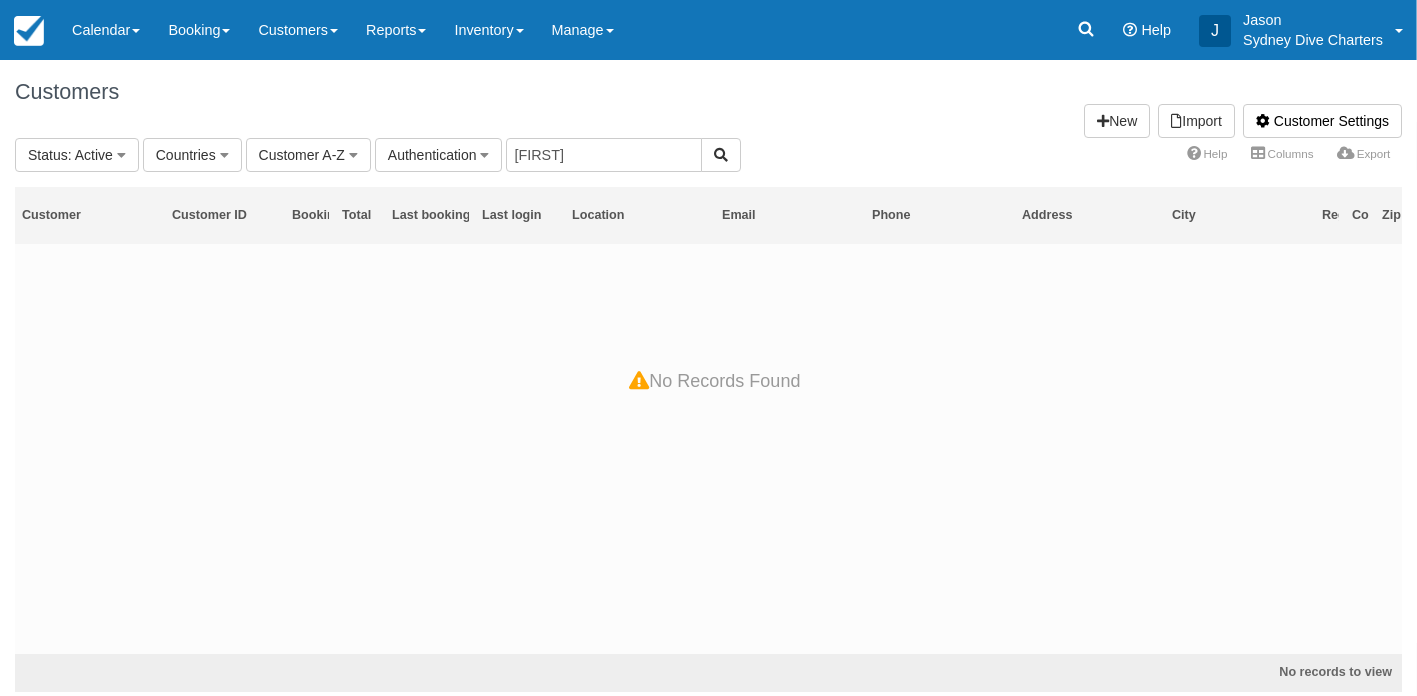 click on "Customers							   Customer Settings 			  Import 			  New" at bounding box center (708, 99) 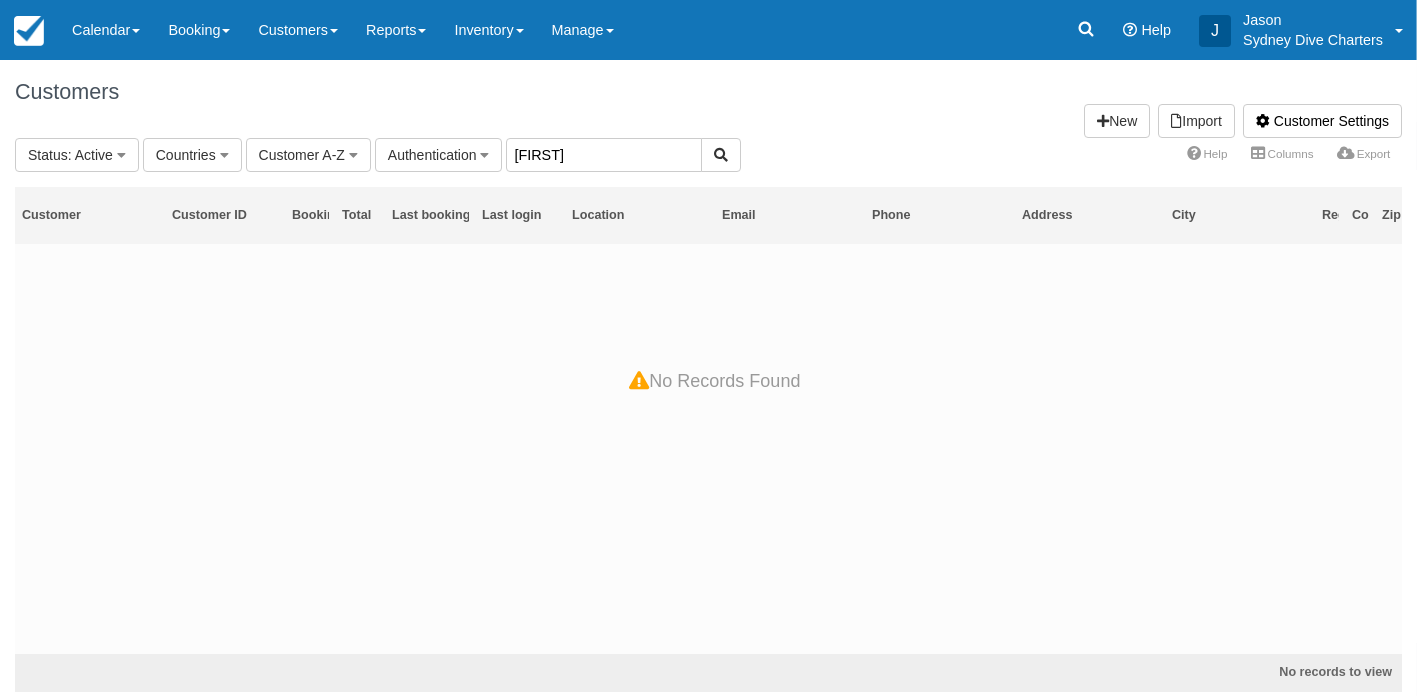 click on "[FIRST]" at bounding box center (604, 155) 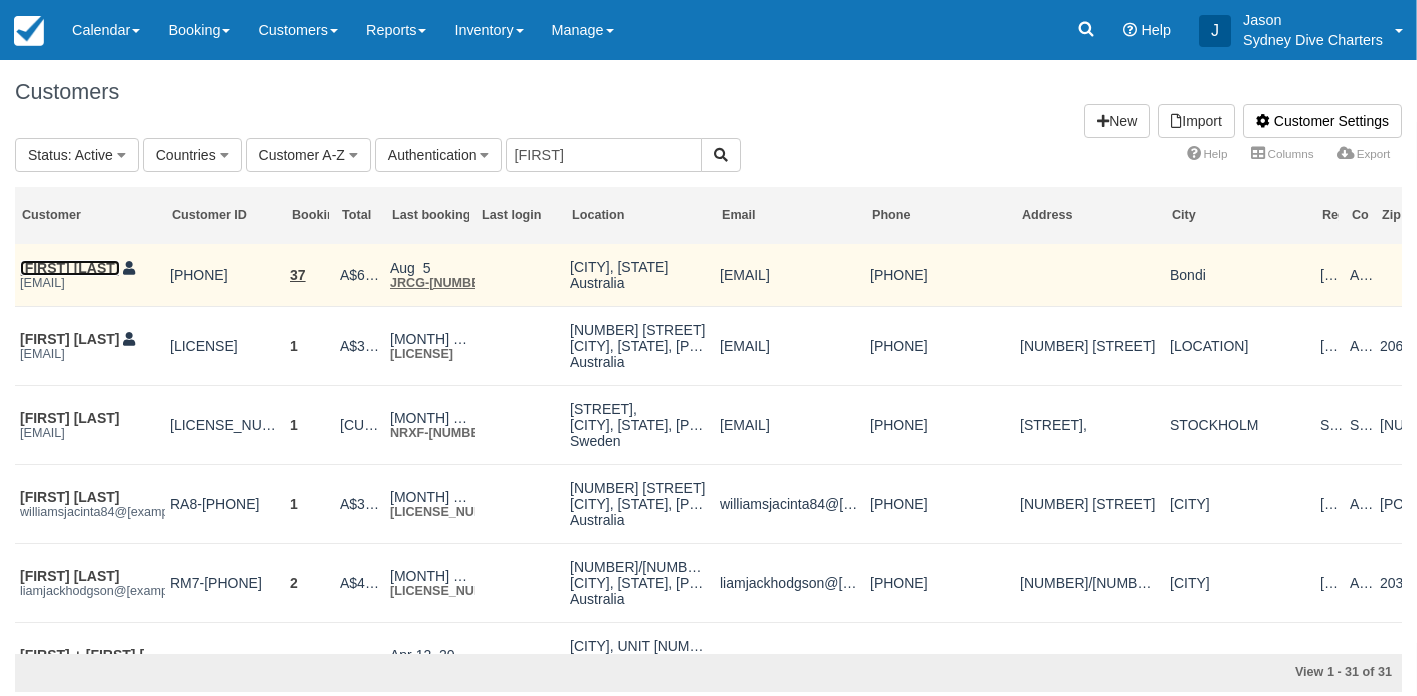 click on "[FIRST] [LAST]" at bounding box center [70, 268] 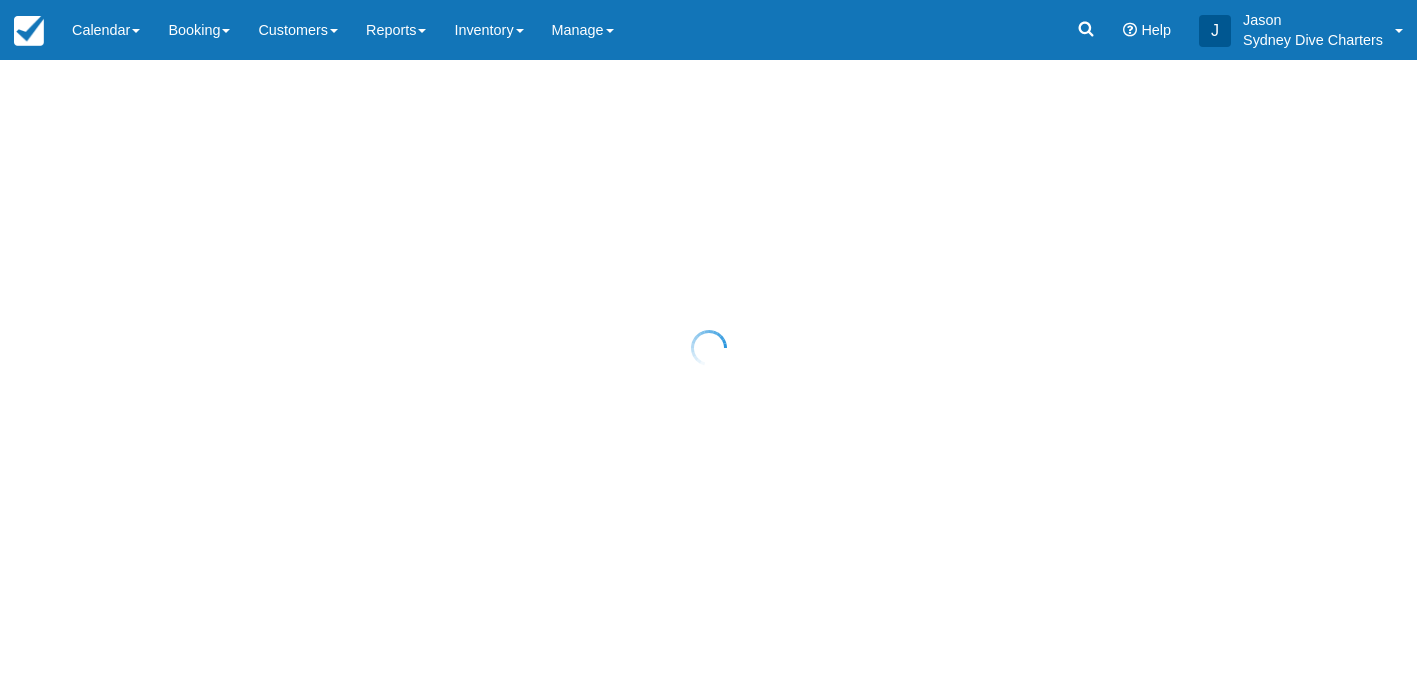 scroll, scrollTop: 0, scrollLeft: 0, axis: both 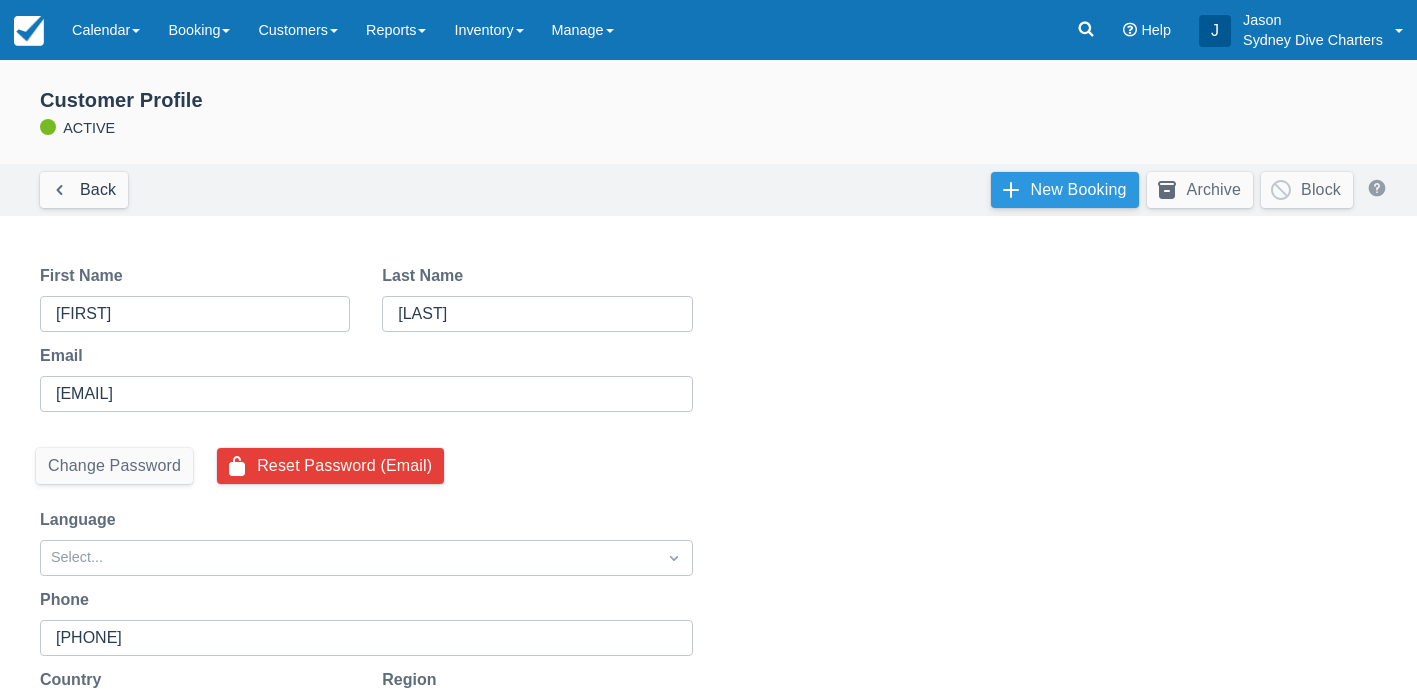 click on "New Booking" at bounding box center (1065, 190) 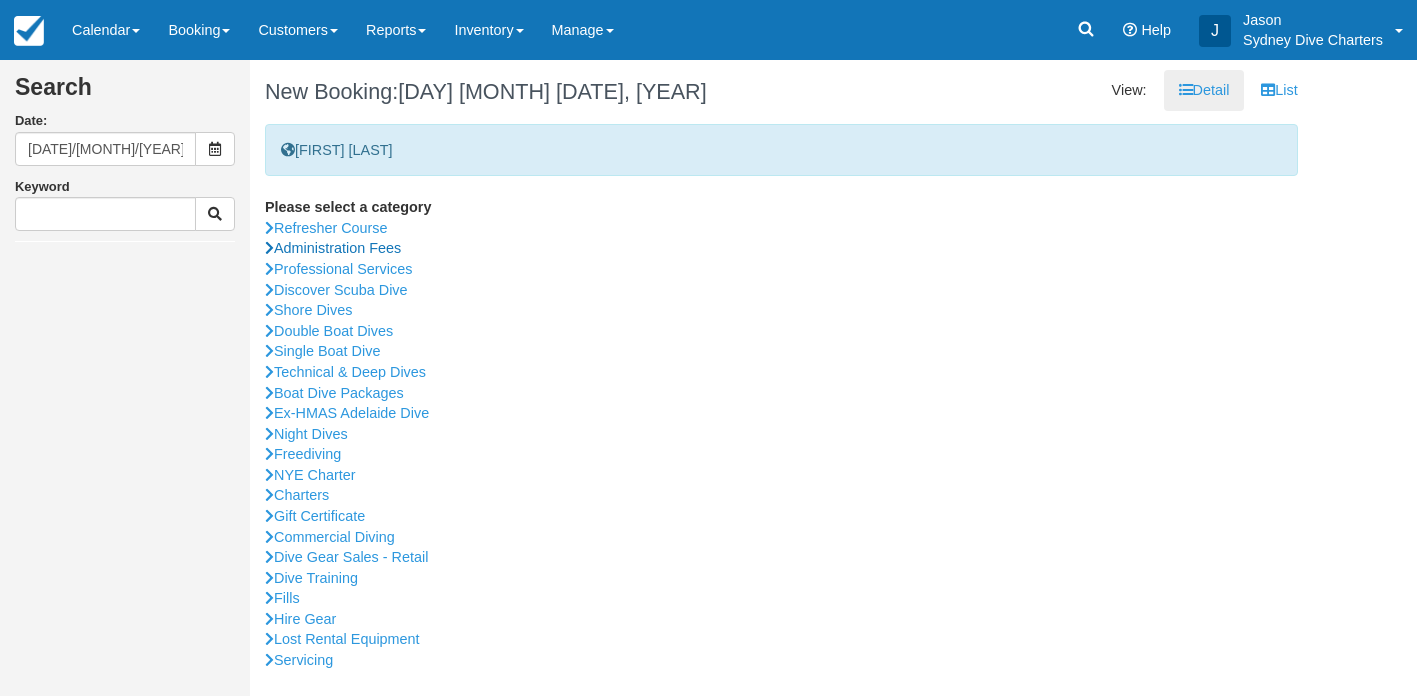scroll, scrollTop: 0, scrollLeft: 0, axis: both 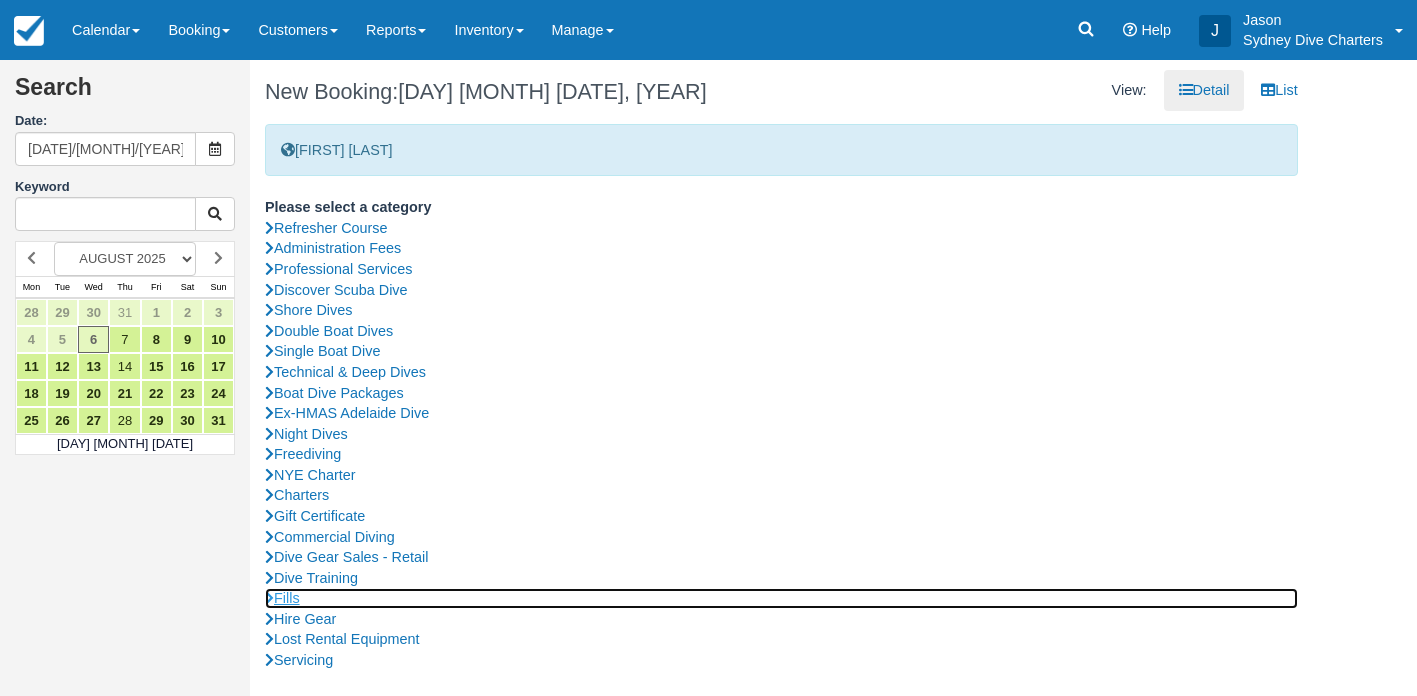 click on "Fills" at bounding box center (781, 598) 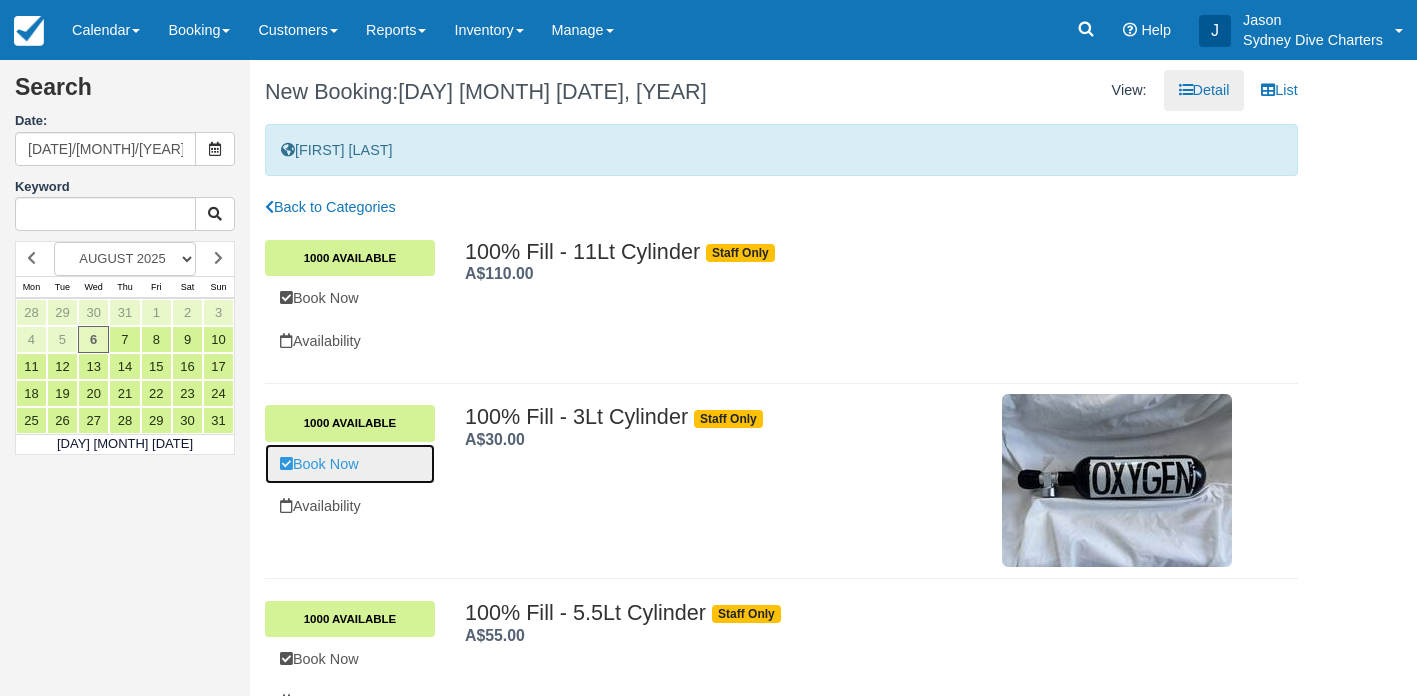 click on "Book Now" at bounding box center (350, 464) 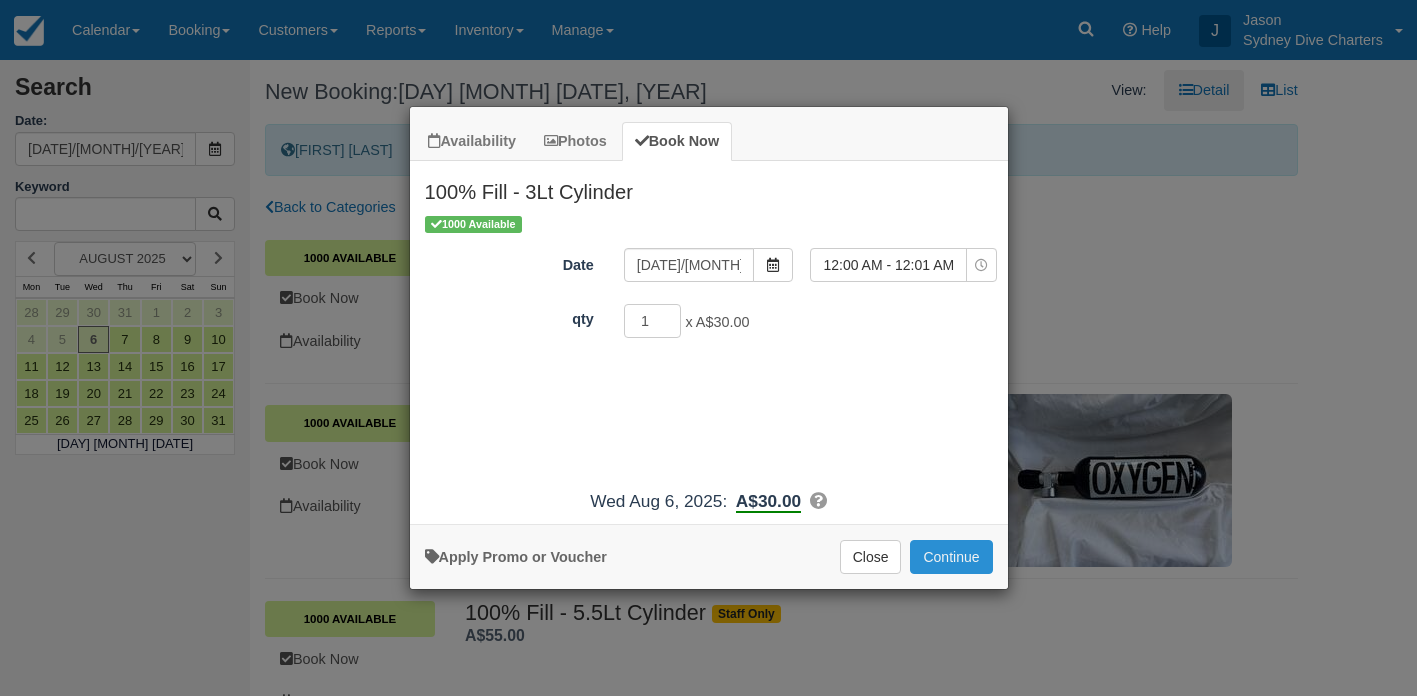 click on "Continue" at bounding box center [951, 557] 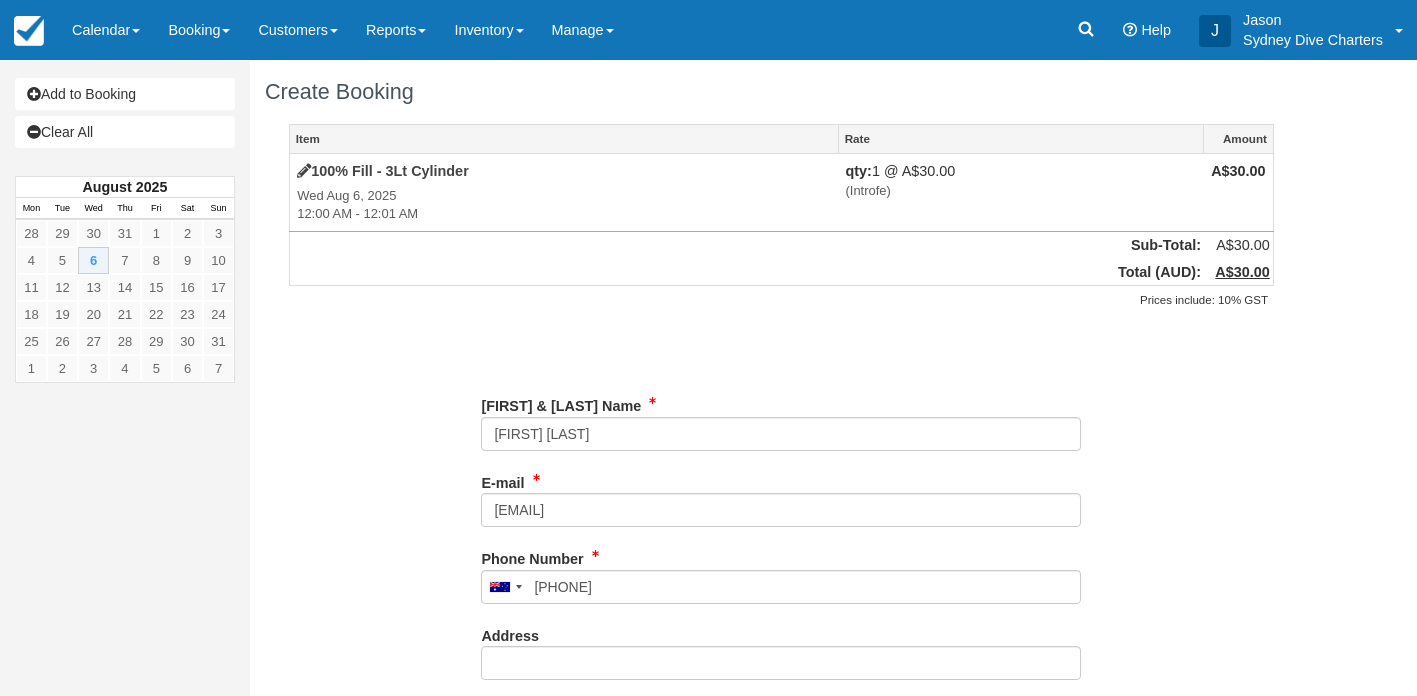 scroll, scrollTop: 0, scrollLeft: 0, axis: both 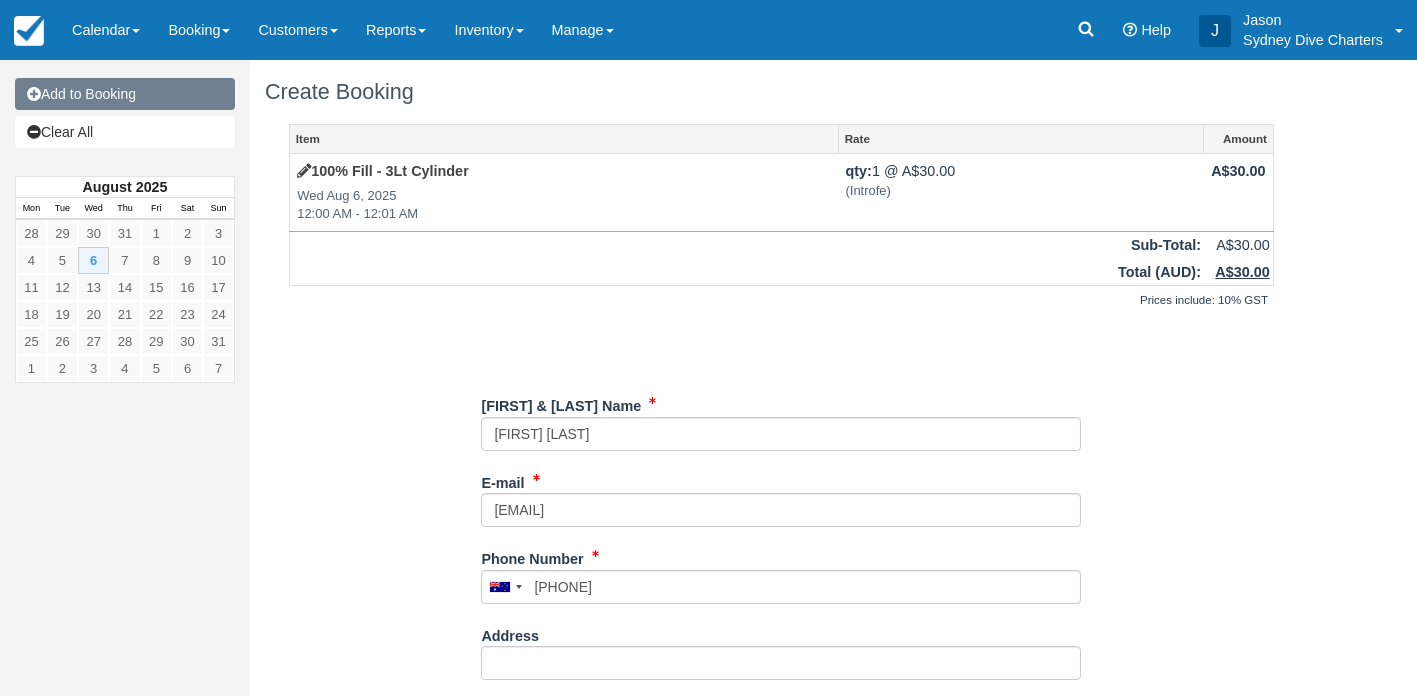 click on "Add to Booking" at bounding box center [125, 94] 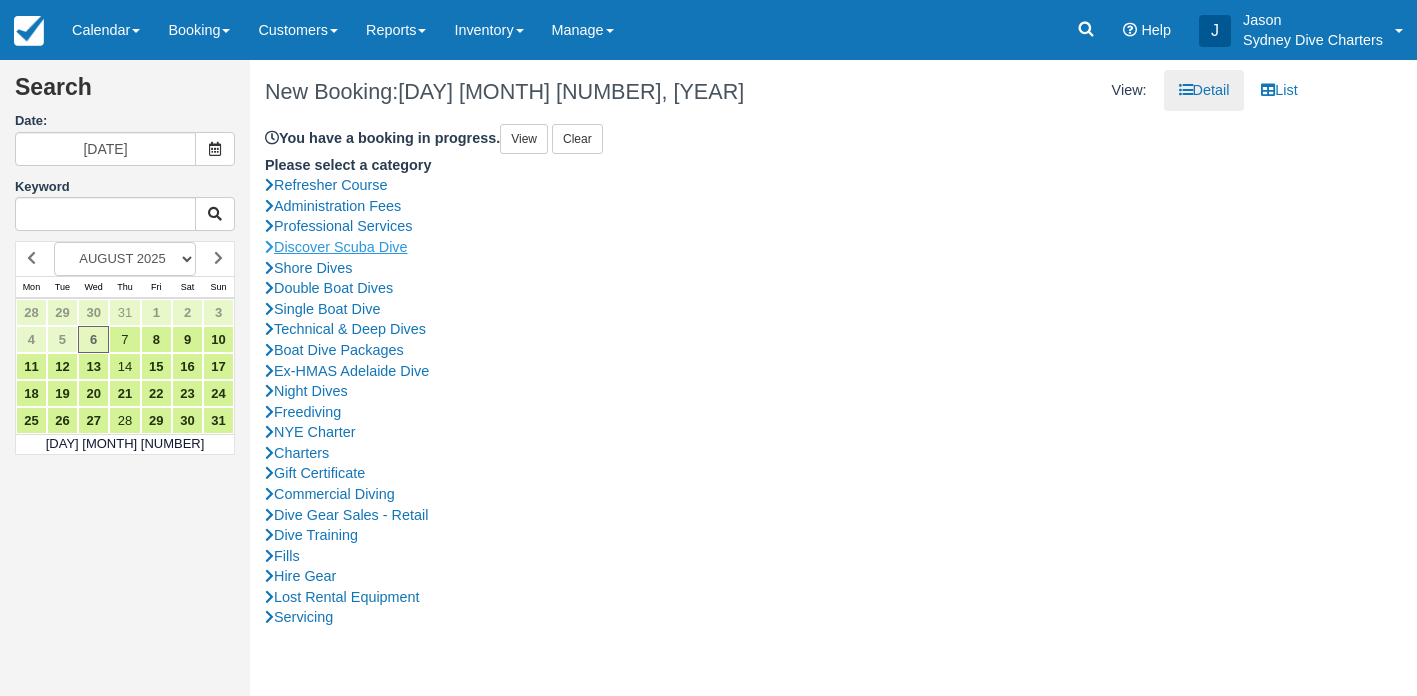 scroll, scrollTop: 0, scrollLeft: 0, axis: both 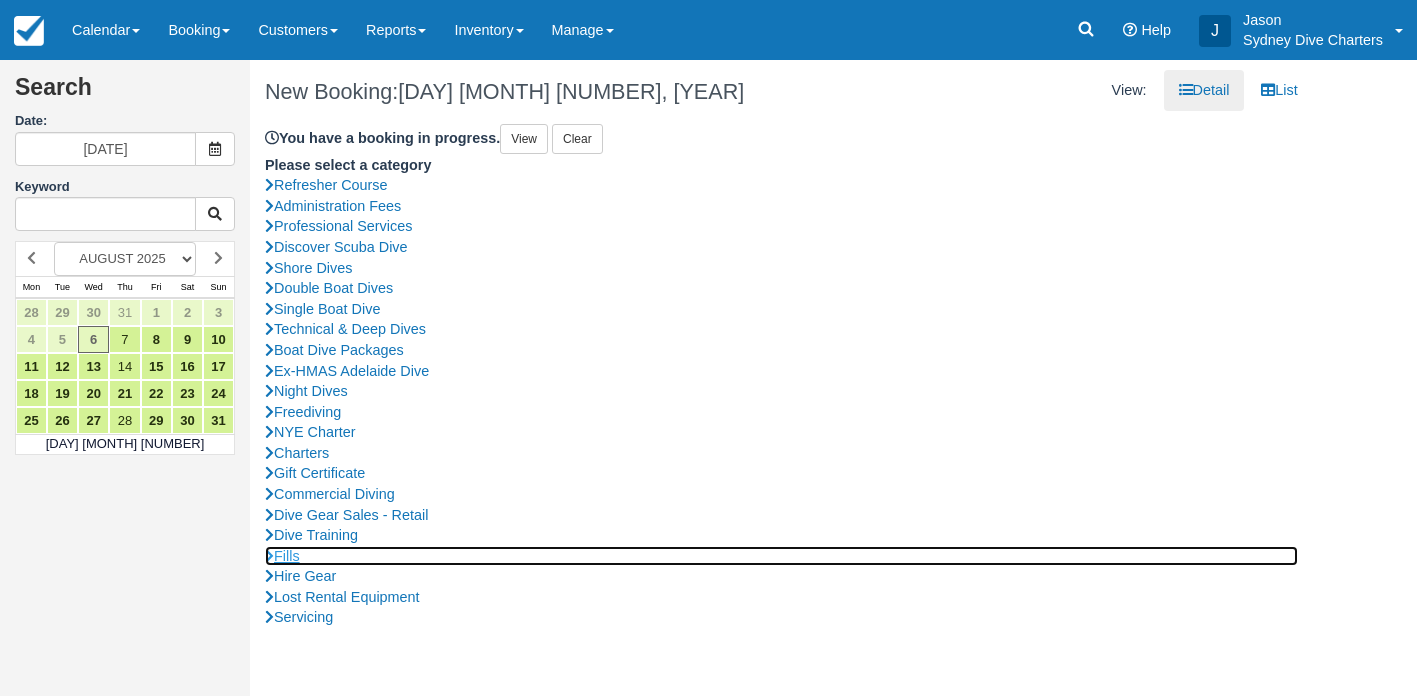click on "Fills" at bounding box center [781, 556] 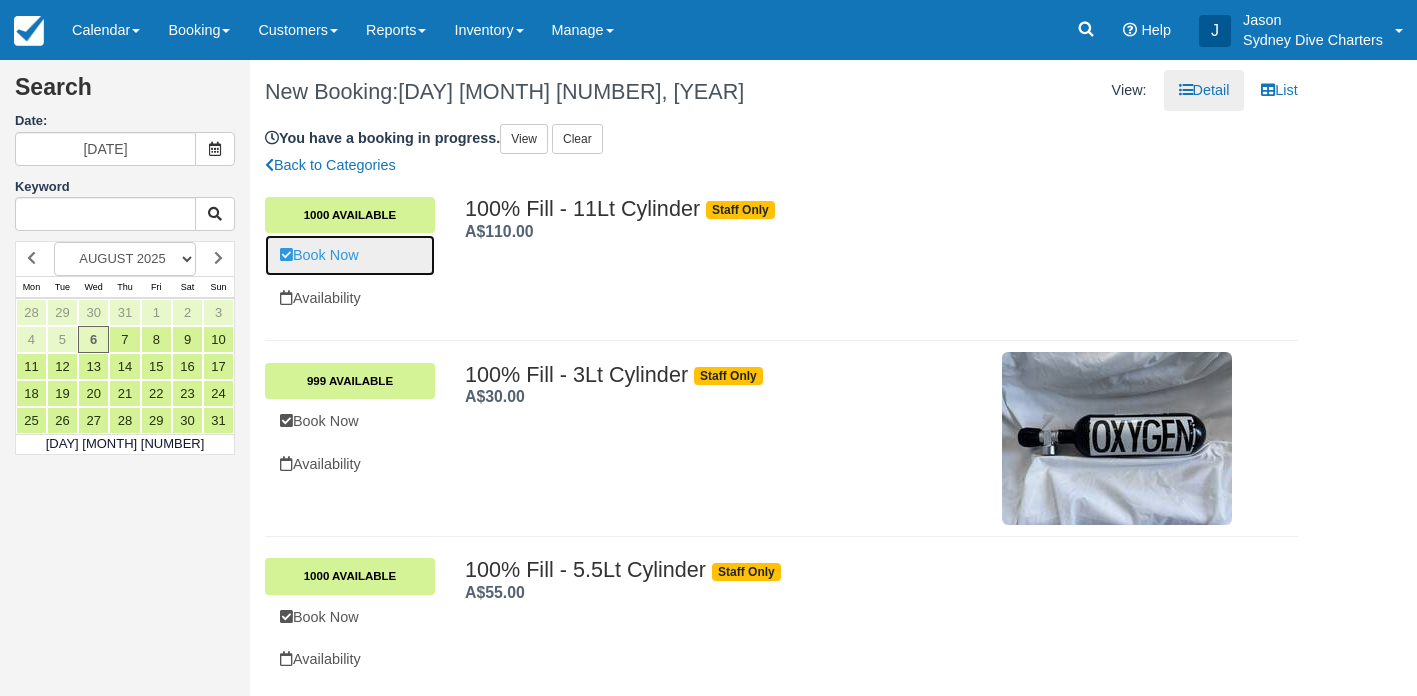 click on "Book Now" at bounding box center (350, 255) 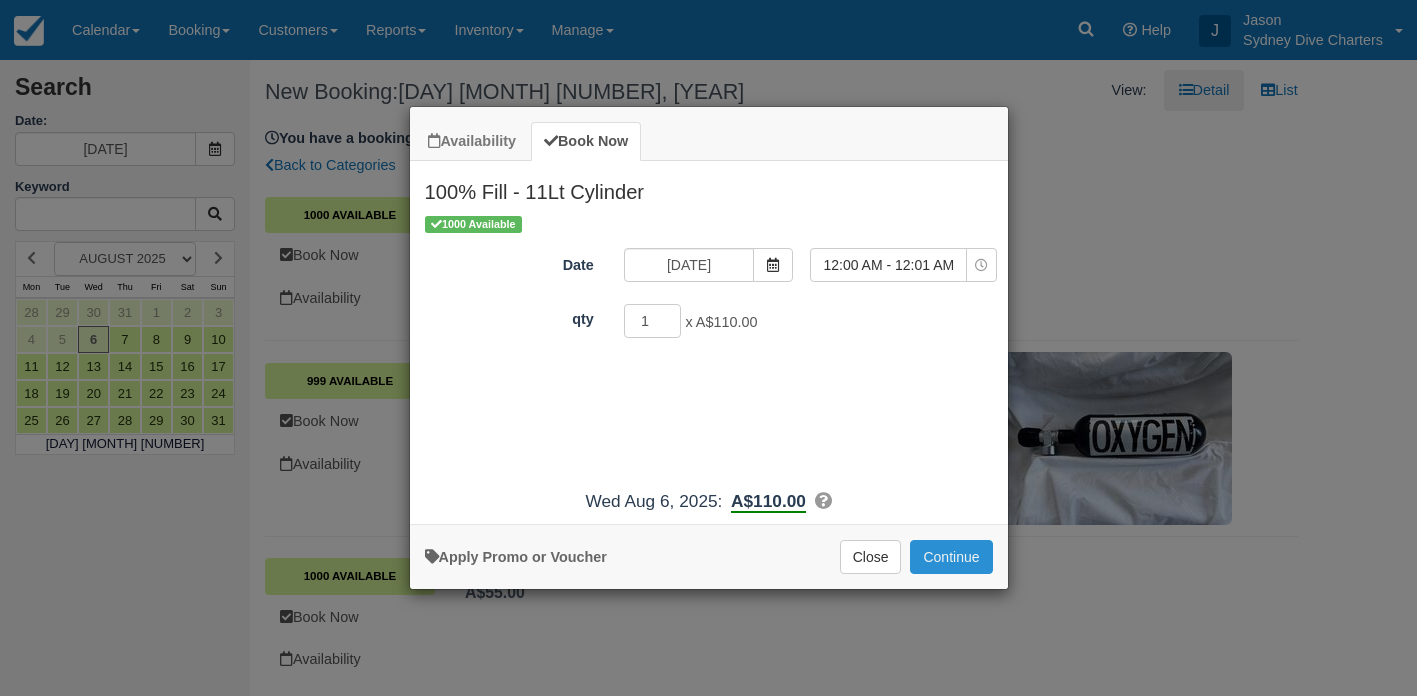 click on "Continue" at bounding box center [951, 557] 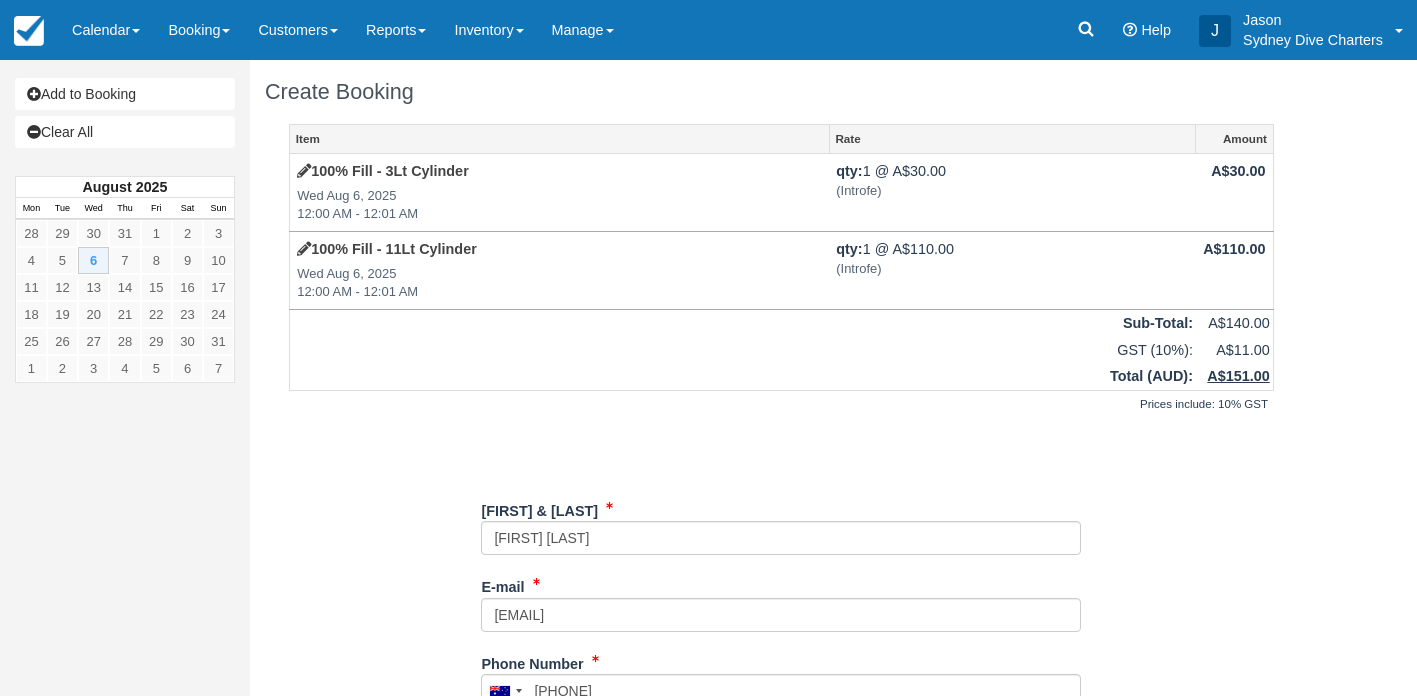 scroll, scrollTop: 702, scrollLeft: 0, axis: vertical 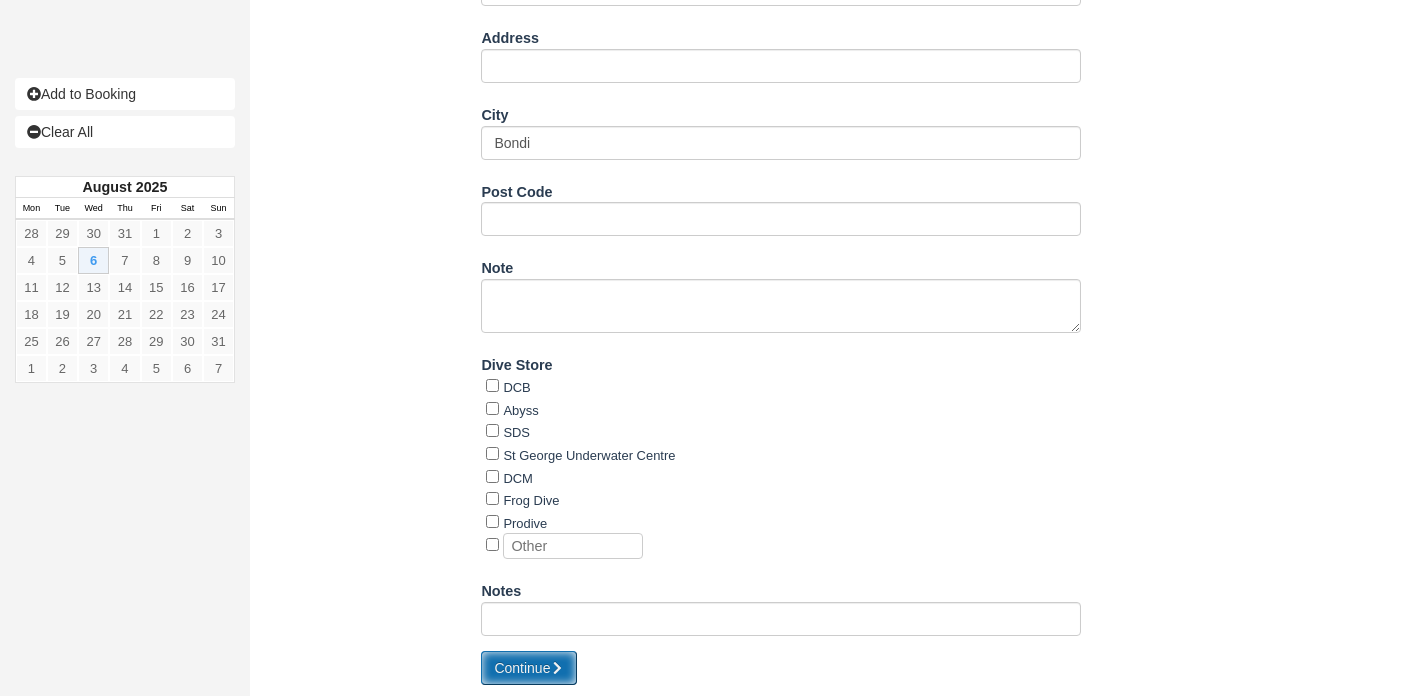 click on "Continue" at bounding box center (529, 668) 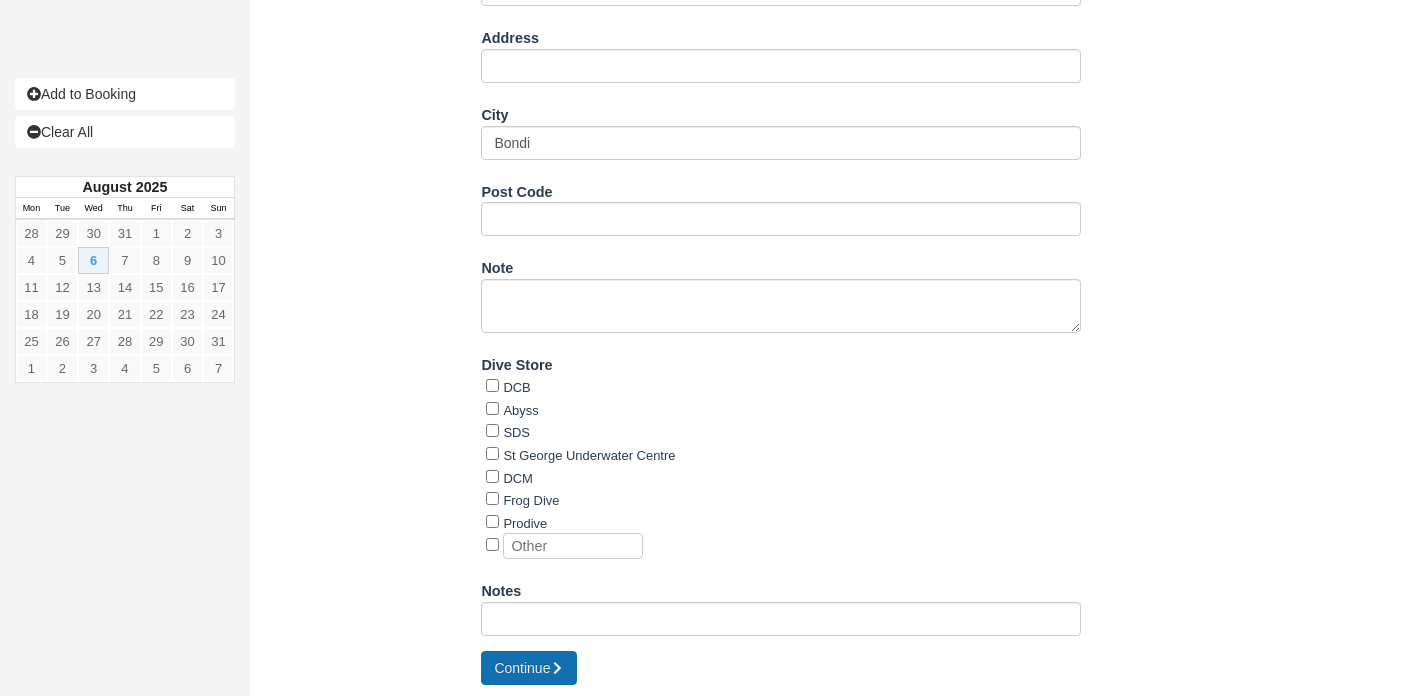 type on "+61414405598" 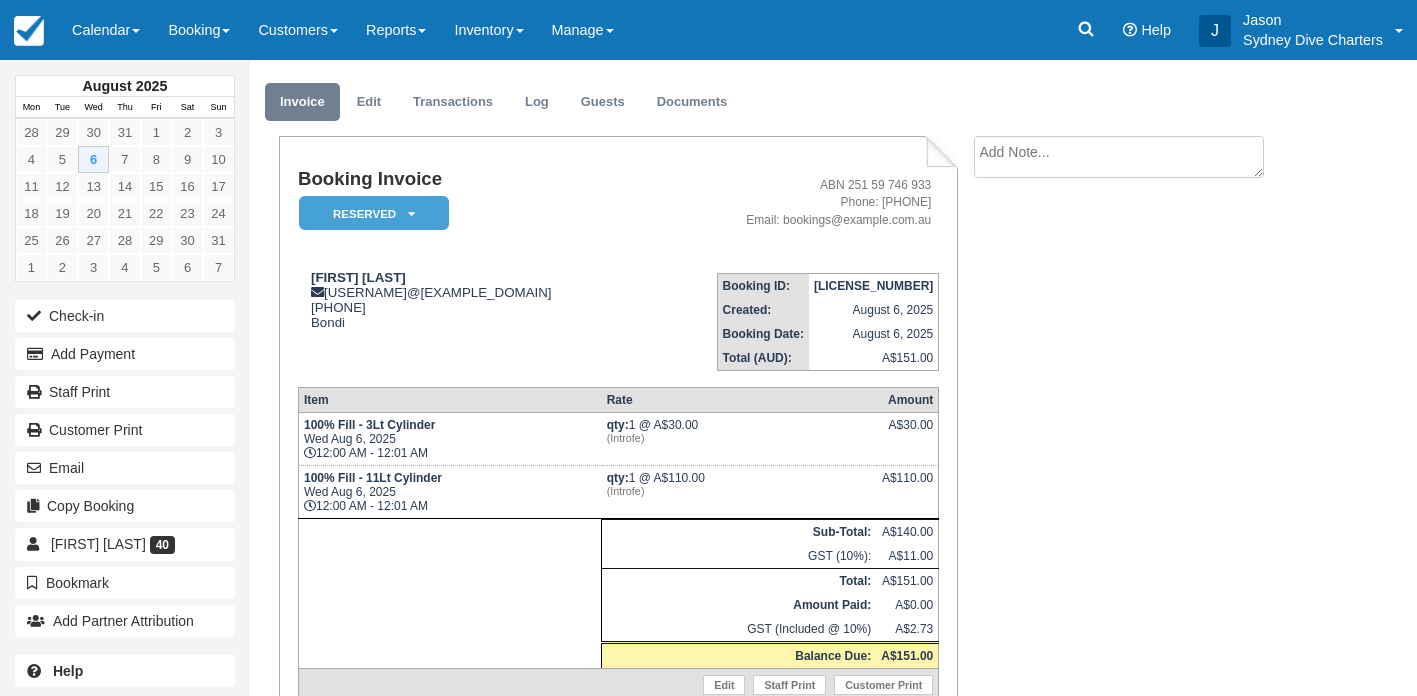 scroll, scrollTop: 0, scrollLeft: 0, axis: both 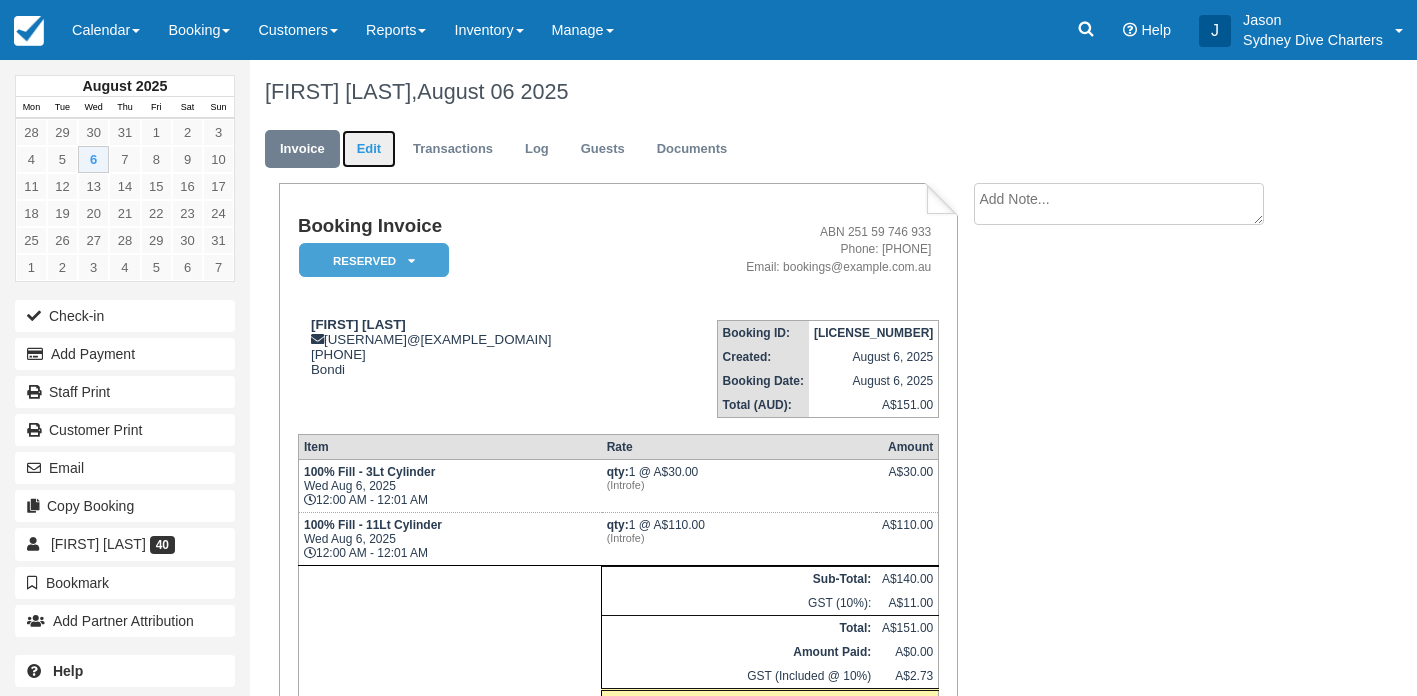 click on "Edit" at bounding box center [369, 149] 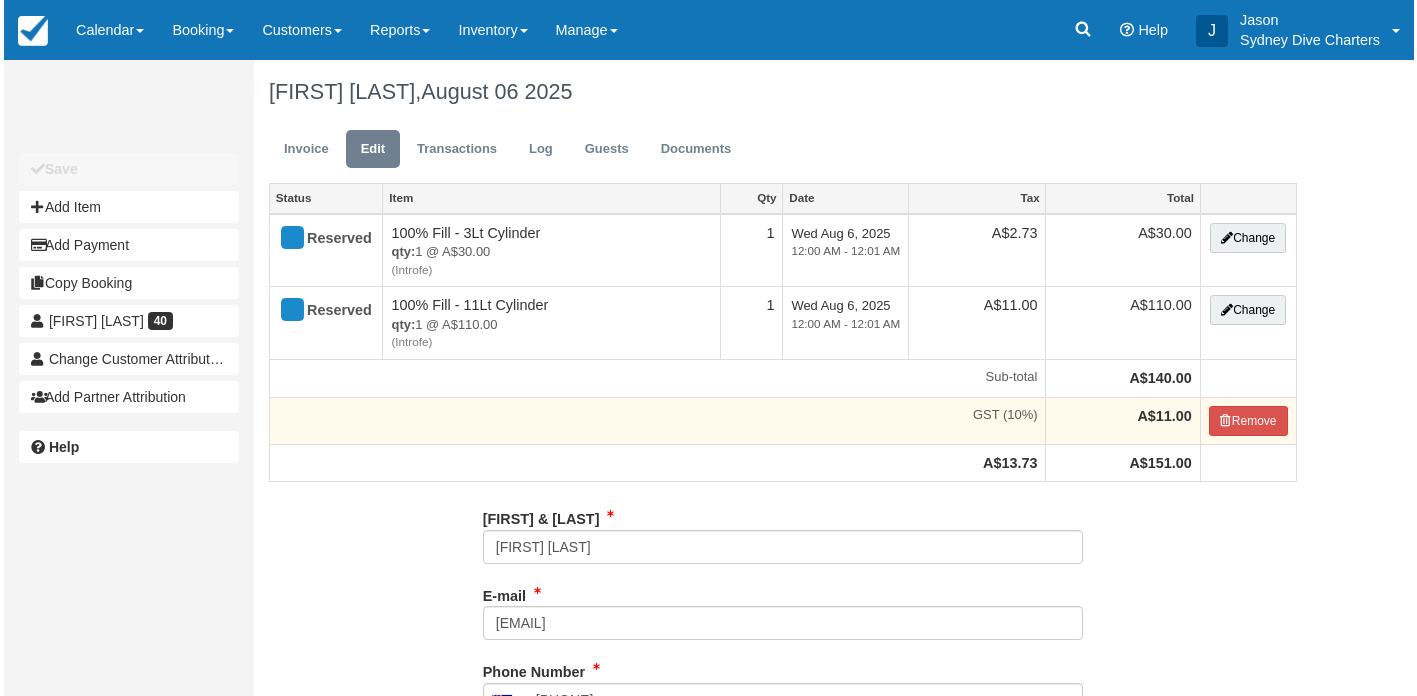 scroll, scrollTop: 0, scrollLeft: 0, axis: both 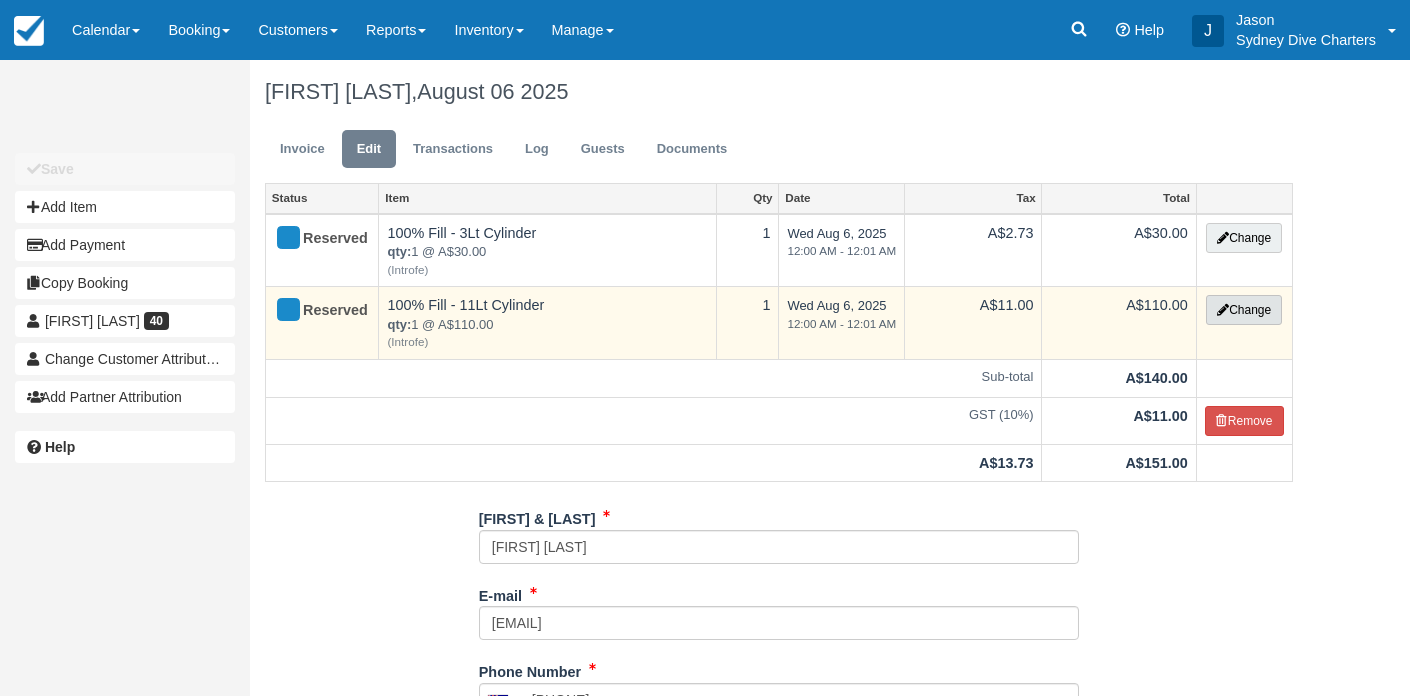 click on "Change" at bounding box center [1244, 310] 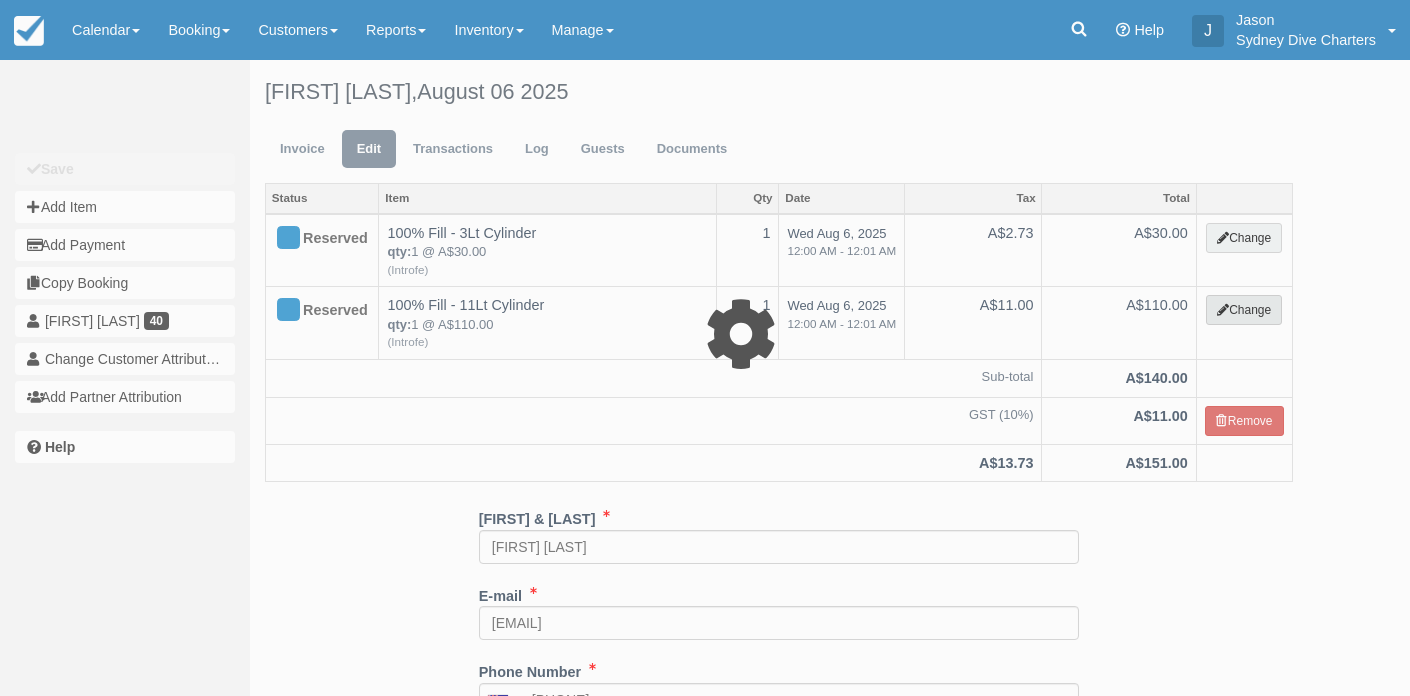 select on "23" 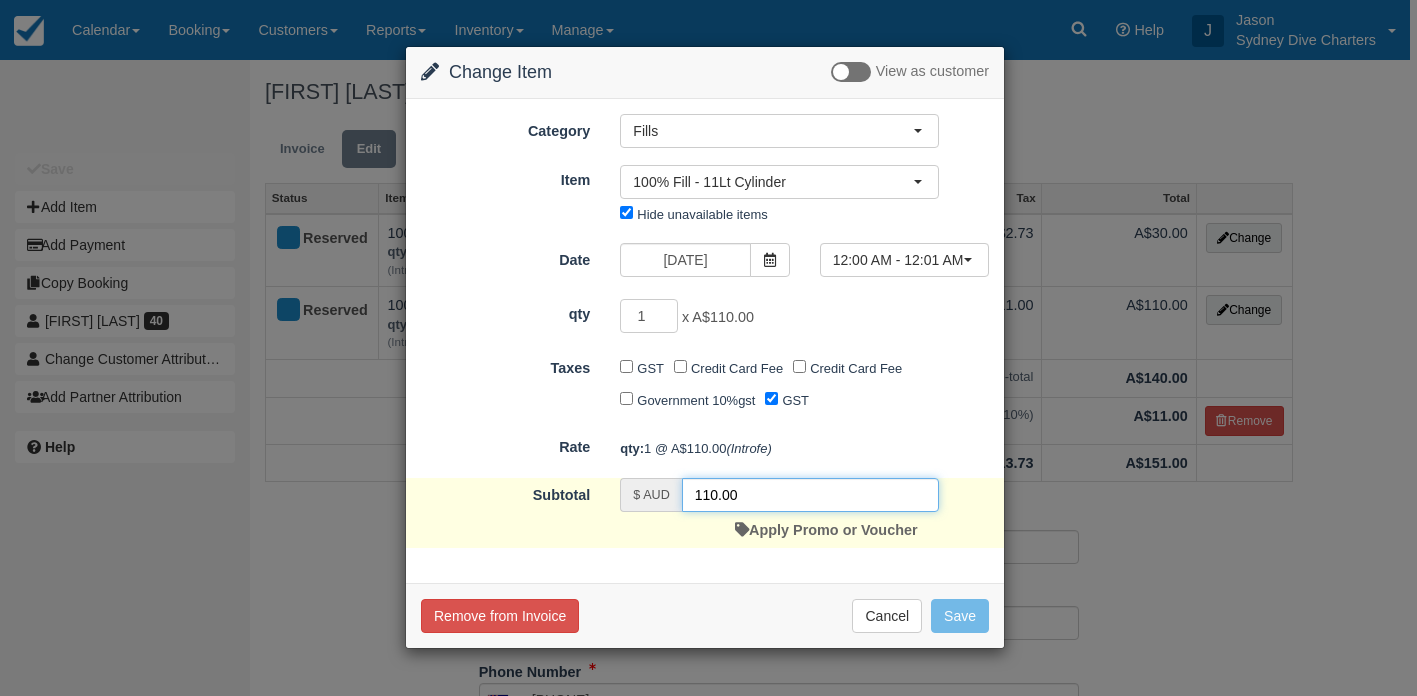 click on "110.00" at bounding box center [810, 495] 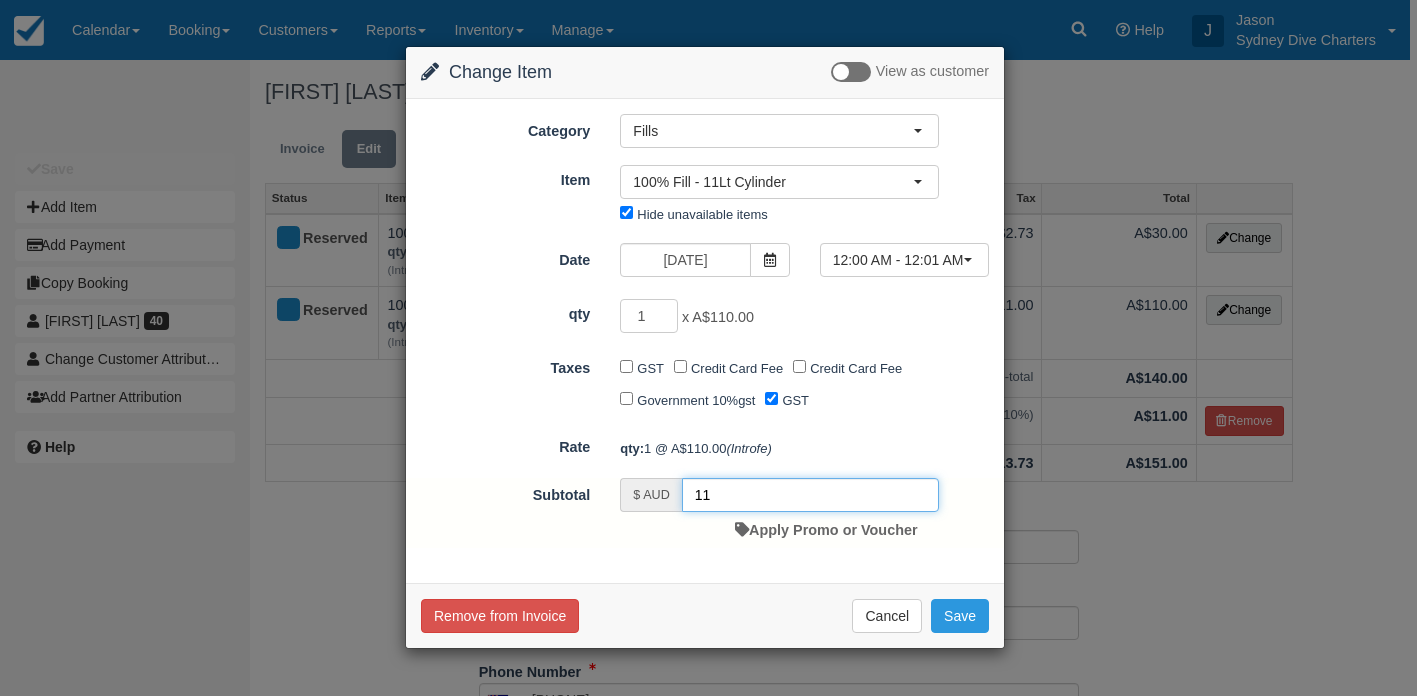 type on "1" 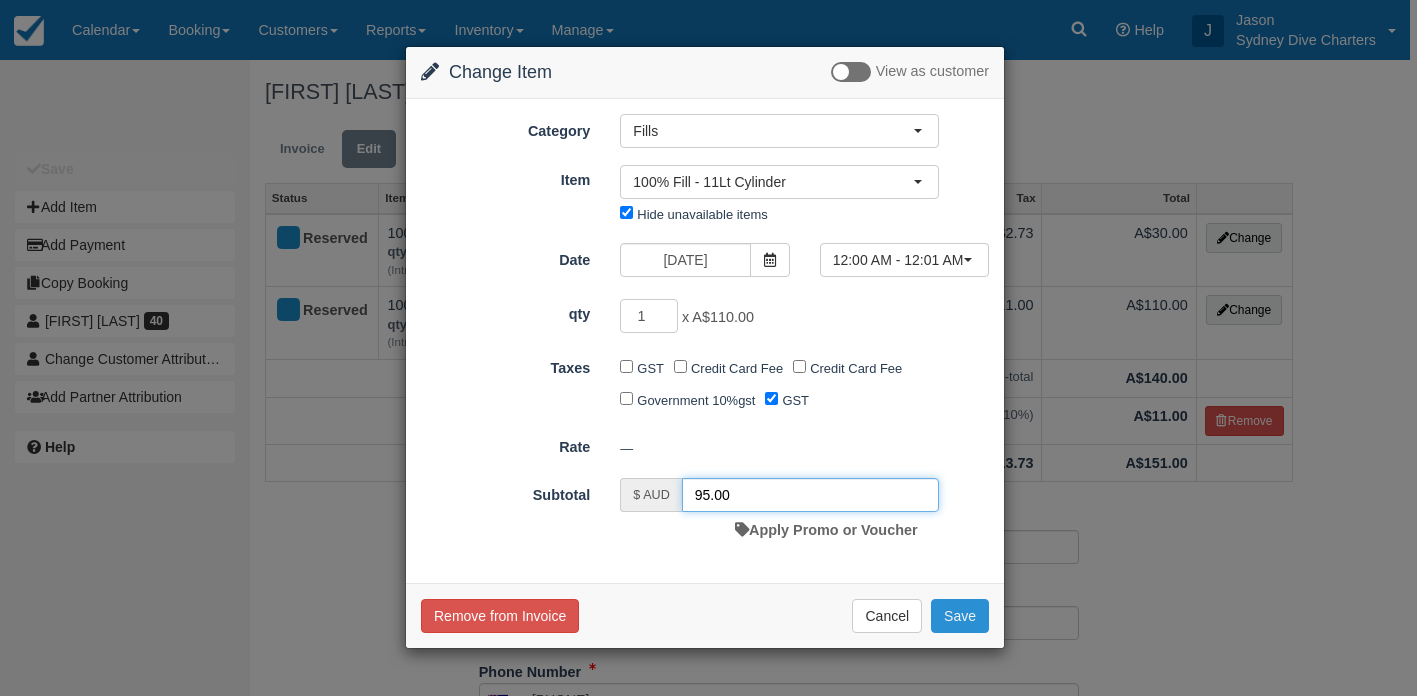 type on "95.00" 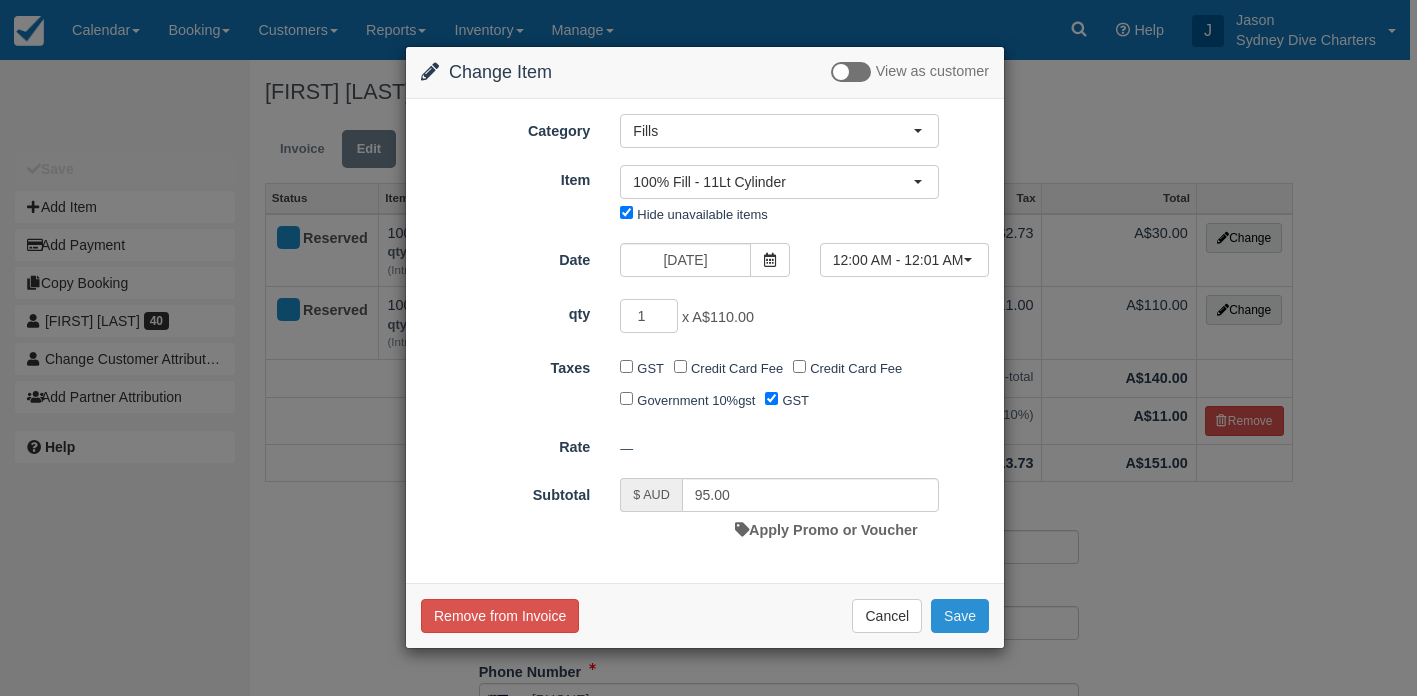 click on "Save" at bounding box center (960, 616) 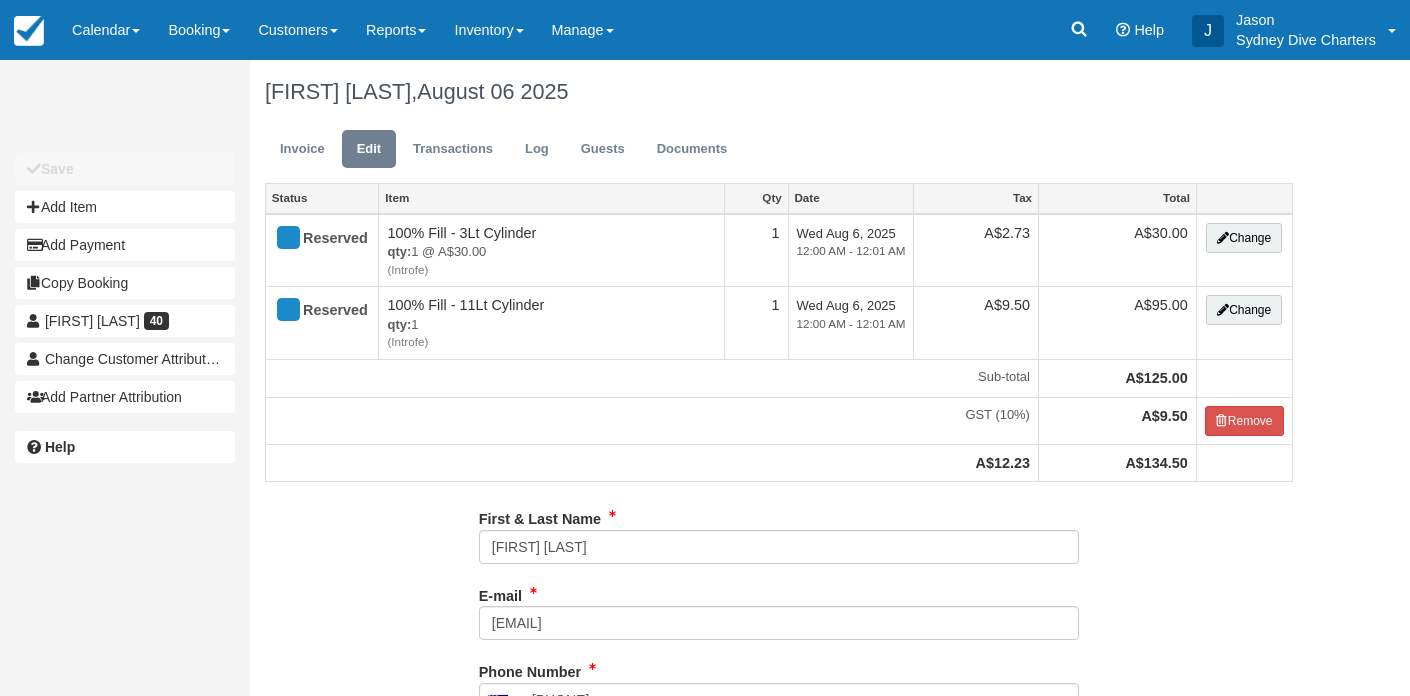 scroll, scrollTop: 0, scrollLeft: 0, axis: both 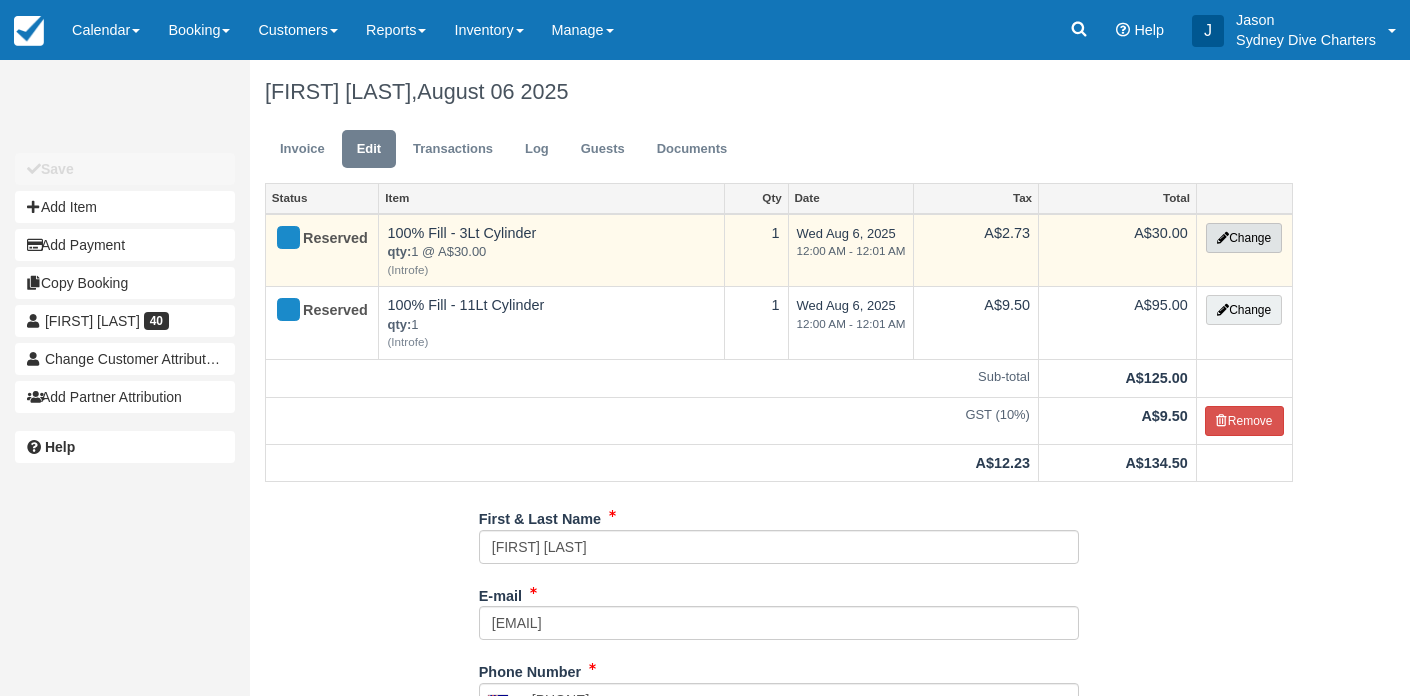 click on "Change" at bounding box center [1244, 238] 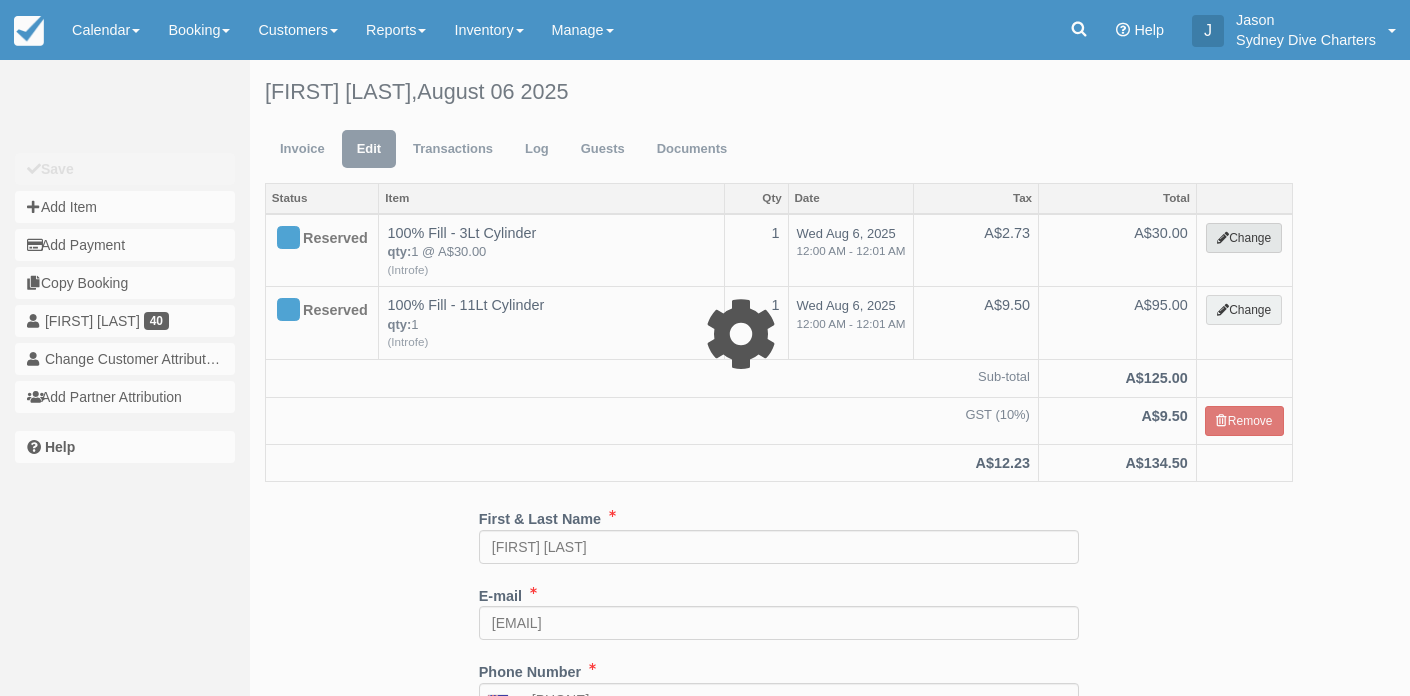 select on "23" 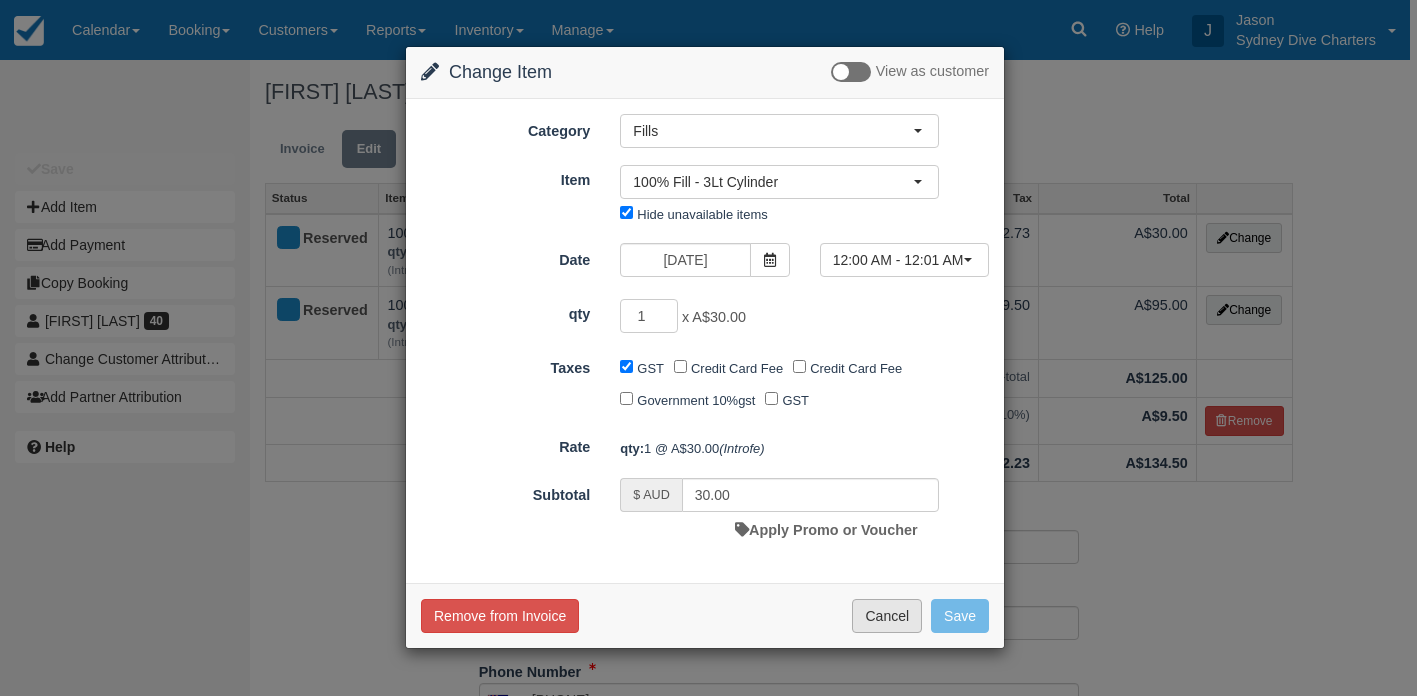 click on "Cancel" at bounding box center [887, 616] 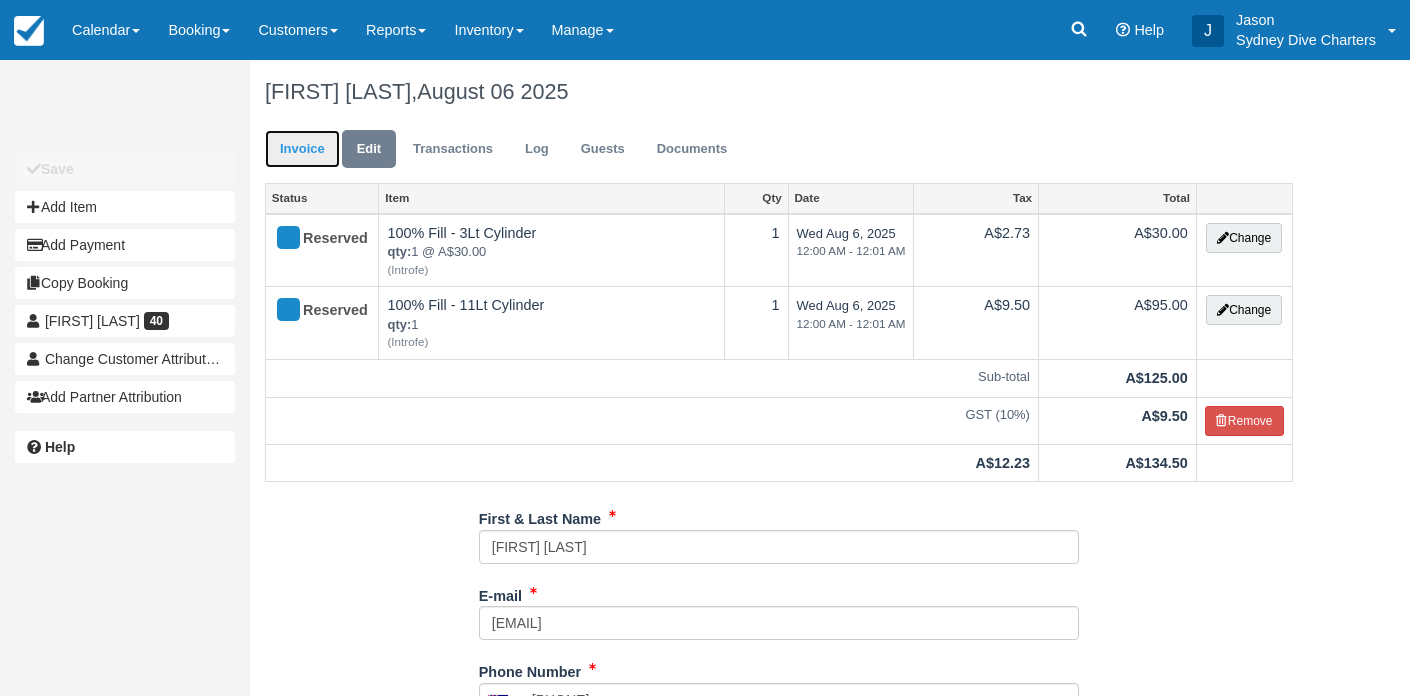 click on "Invoice" at bounding box center [302, 149] 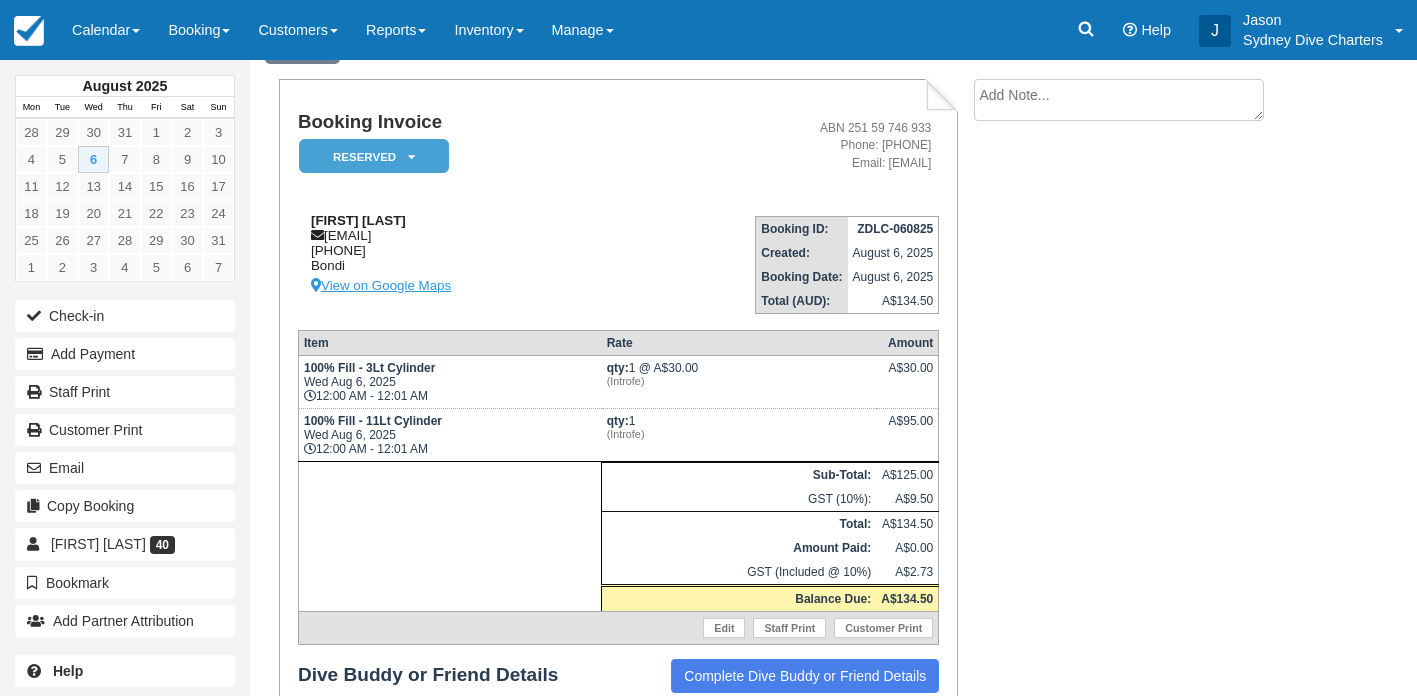scroll, scrollTop: 102, scrollLeft: 0, axis: vertical 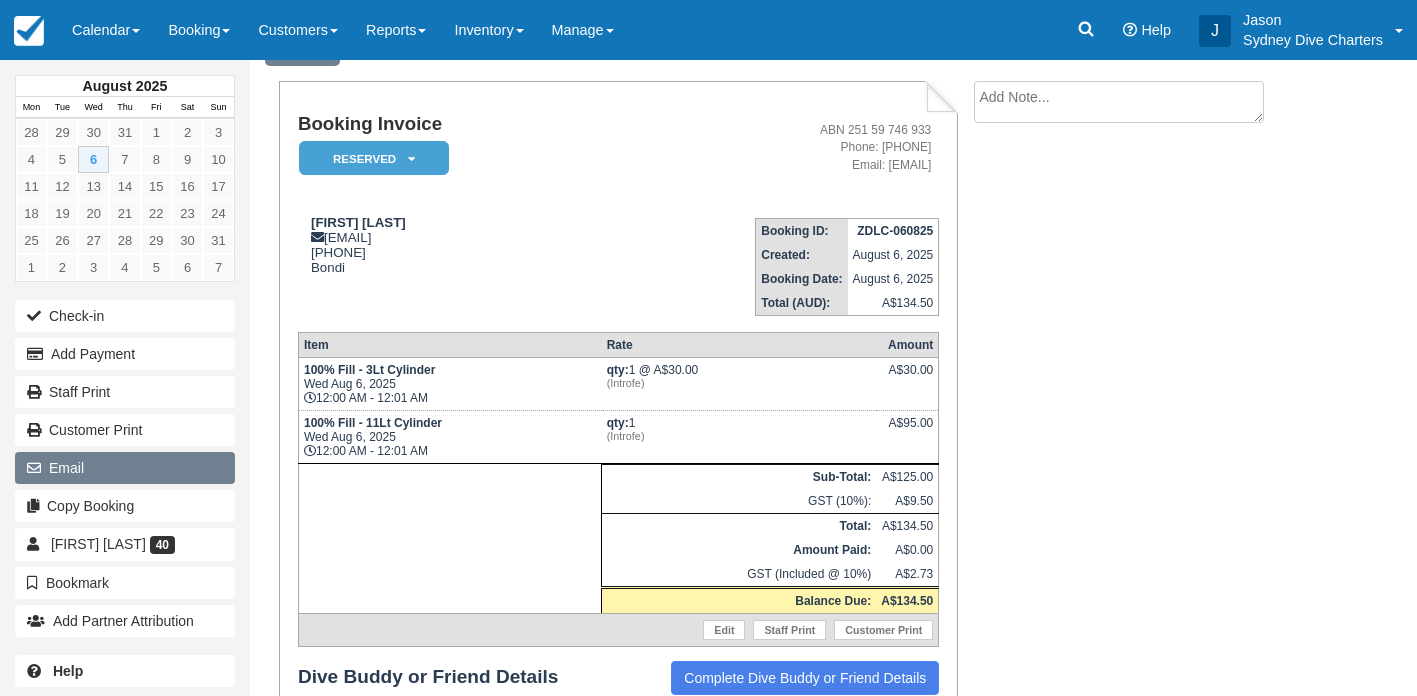 click on "Email" at bounding box center (125, 468) 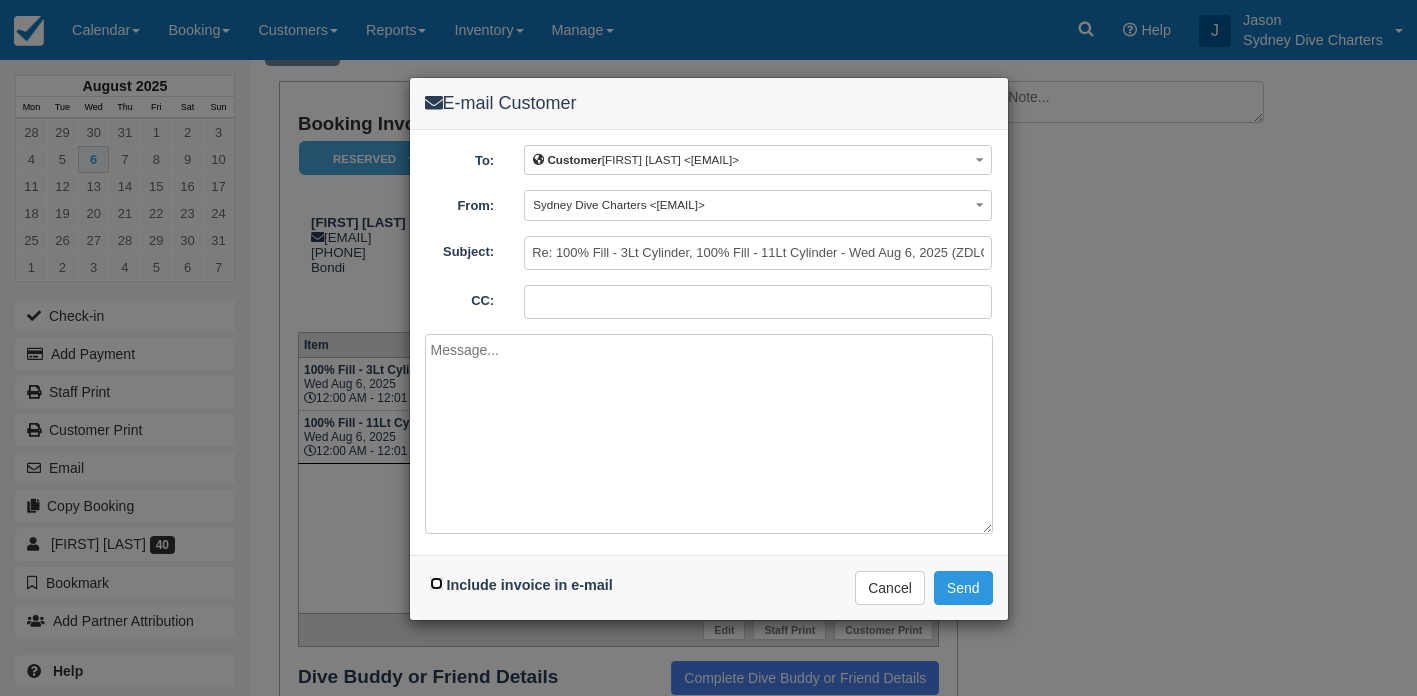 click on "Include invoice in e-mail" at bounding box center [436, 583] 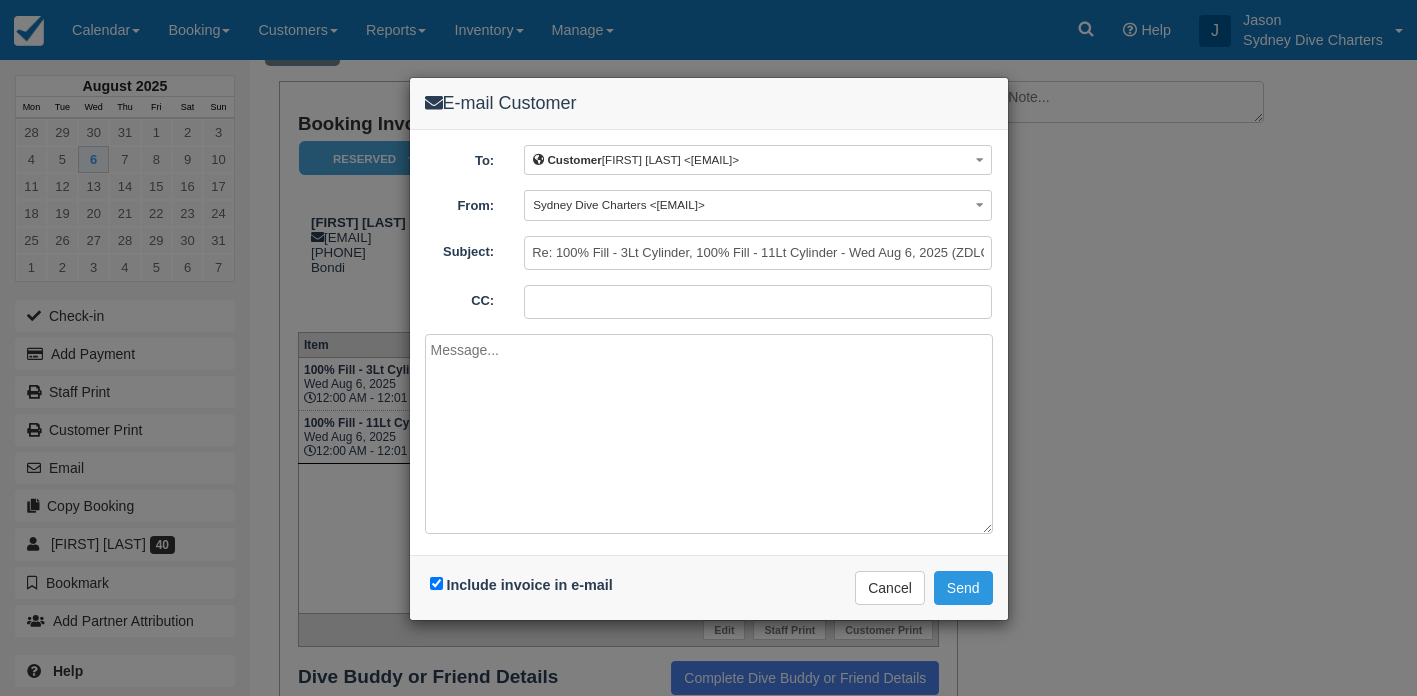 click at bounding box center [709, 434] 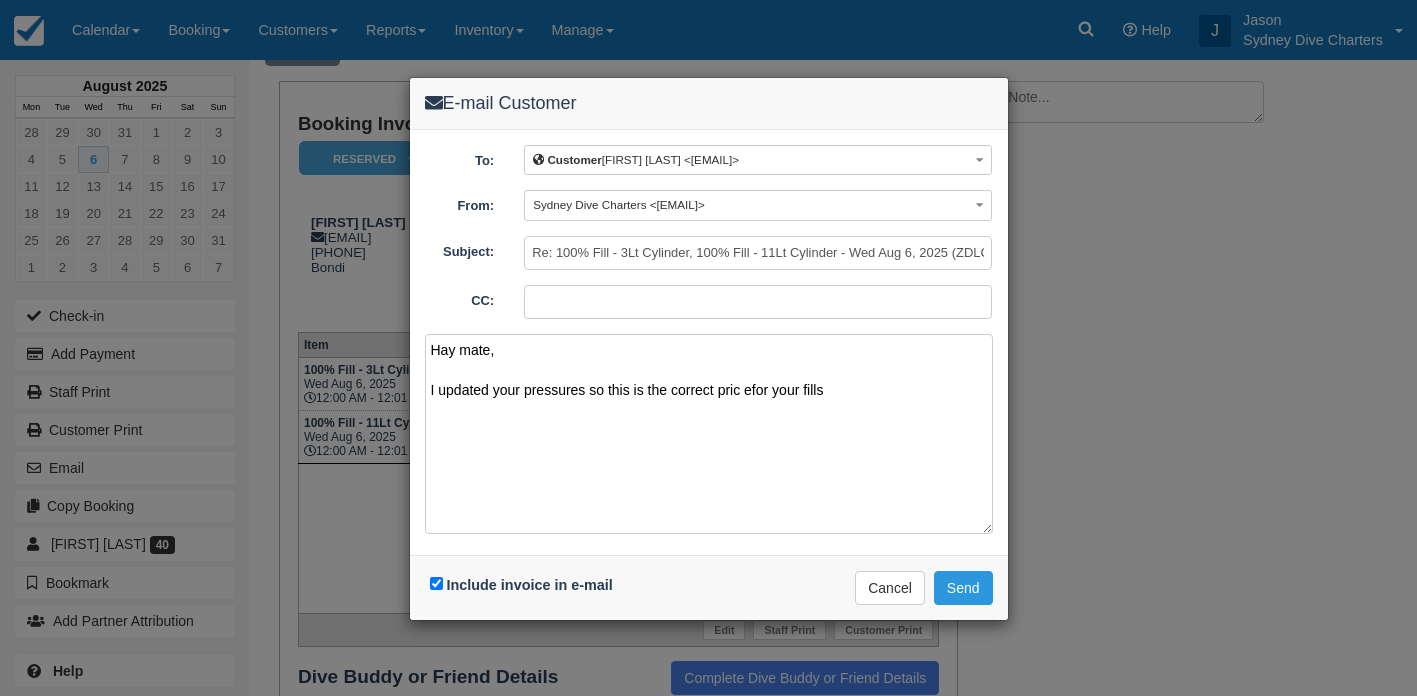 click on "Hay mate,
I updated your pressures so this is the correct pric efor your fills" at bounding box center (709, 434) 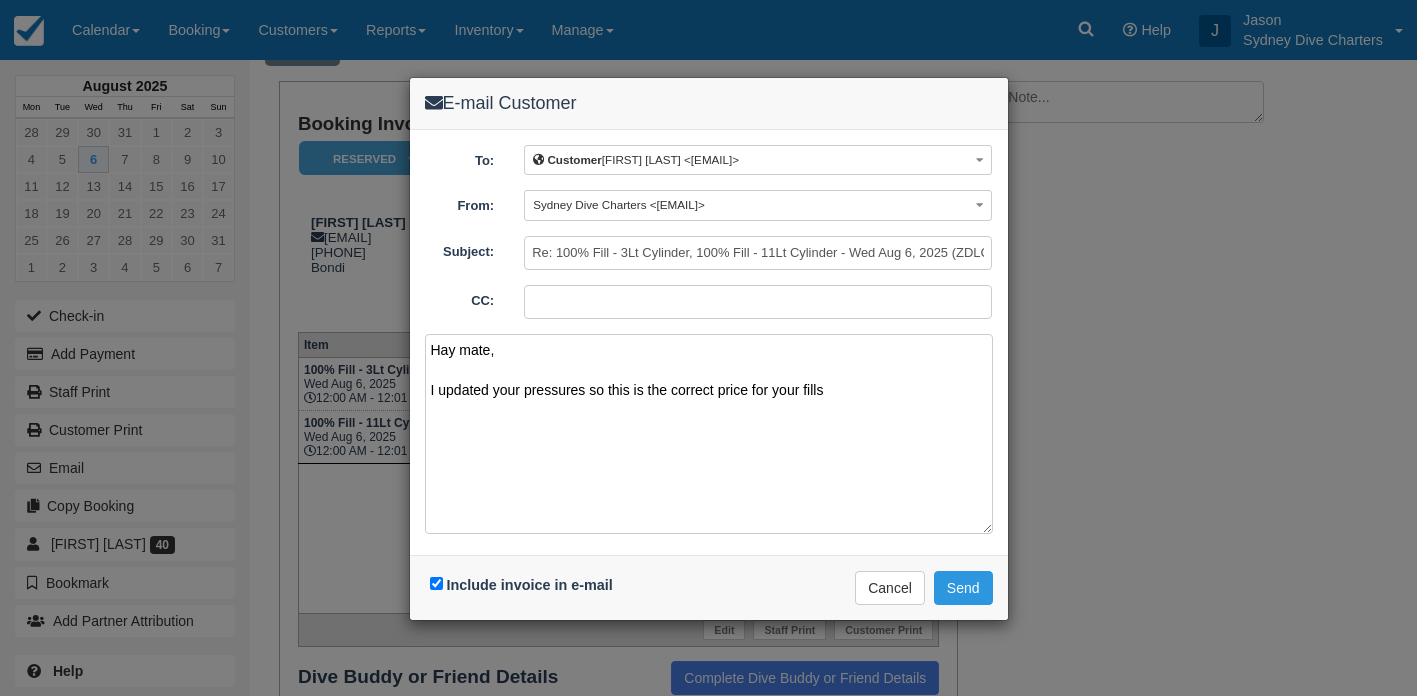 click on "Hay mate,
I updated your pressures so this is the correct price for your fills" at bounding box center [709, 434] 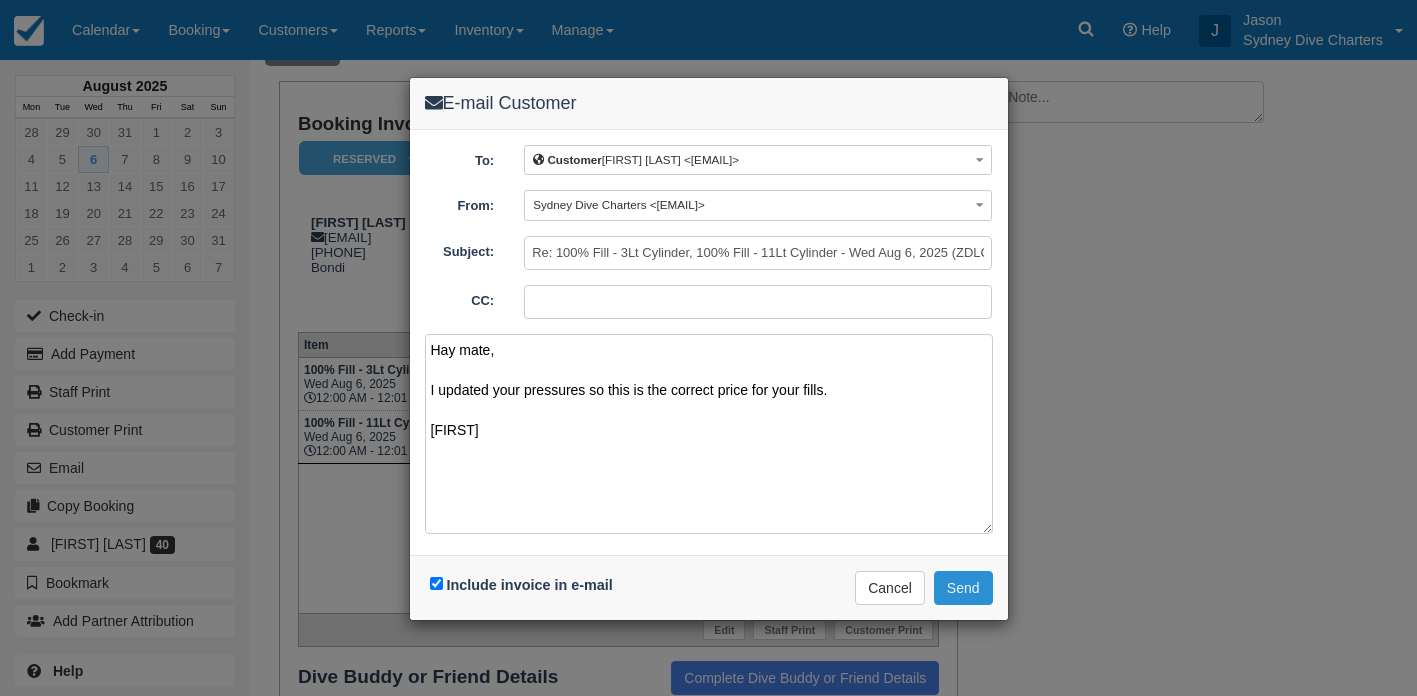 type on "Hay mate,
I updated your pressures so this is the correct price for your fills.
J" 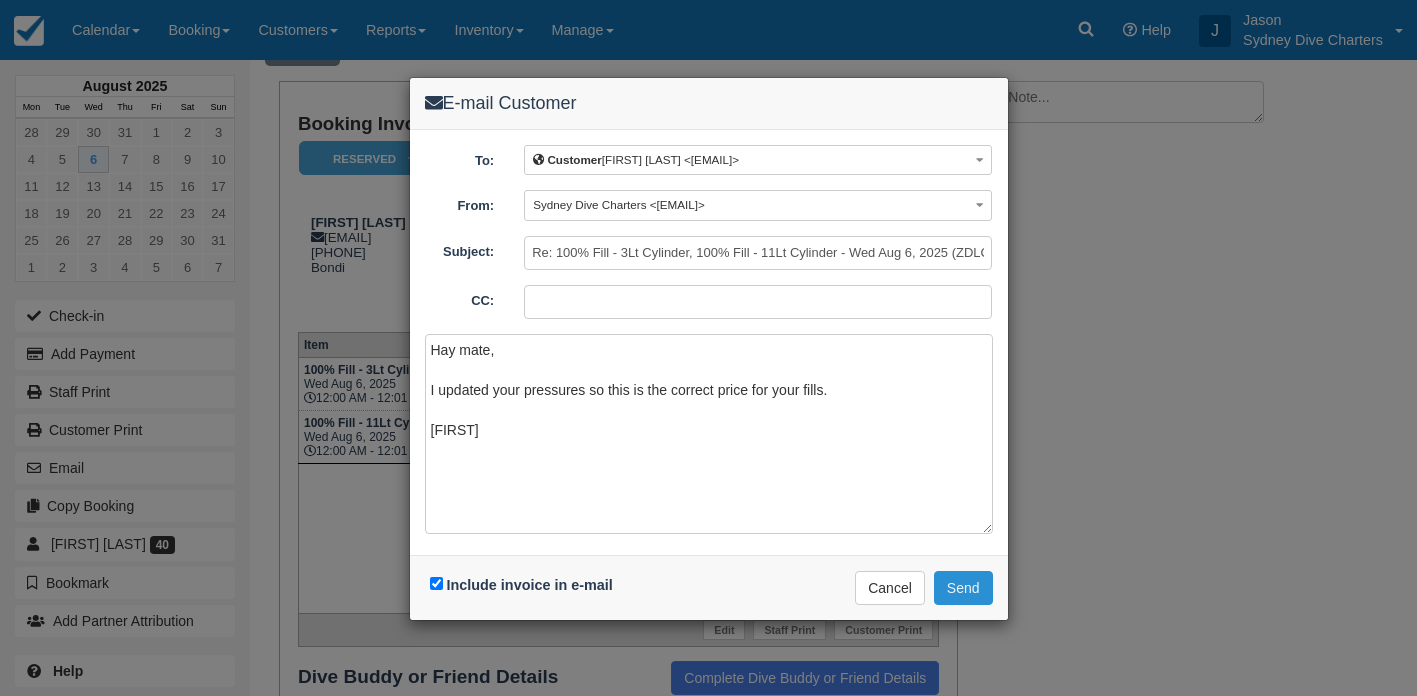 click on "Send" at bounding box center [963, 588] 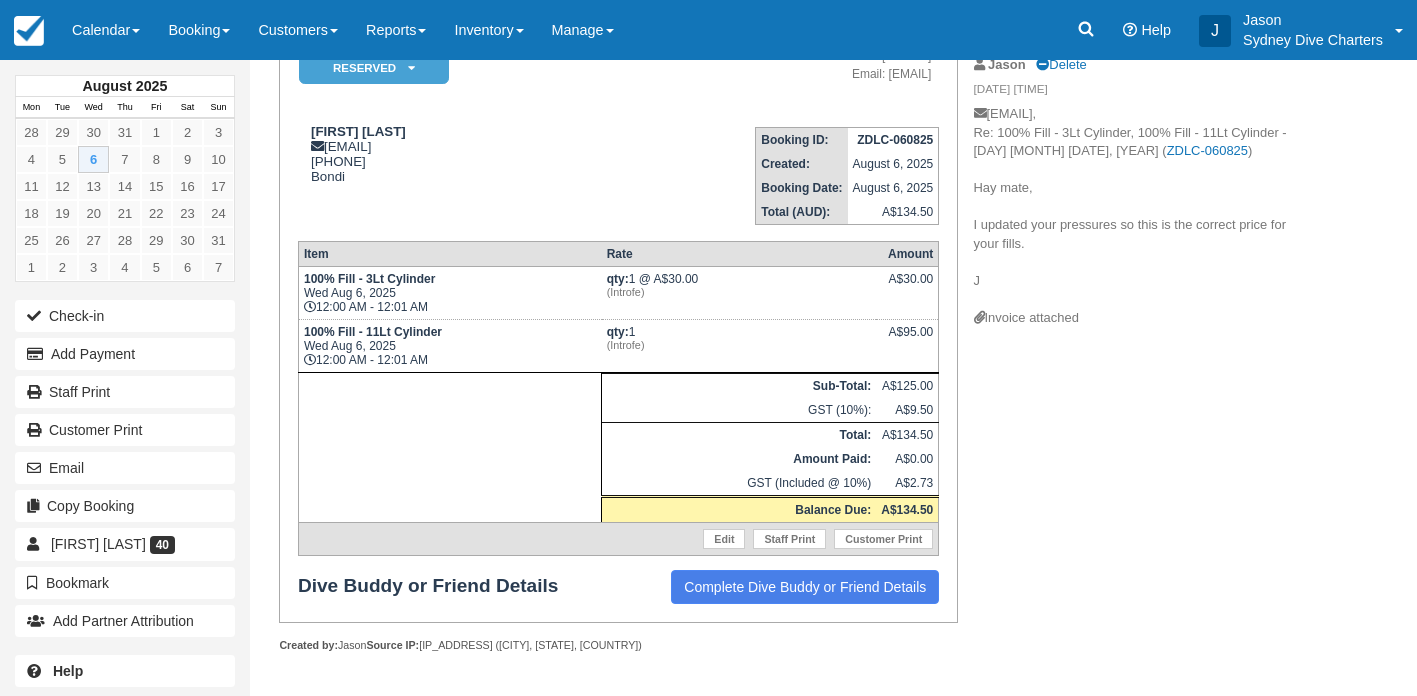 scroll, scrollTop: 205, scrollLeft: 0, axis: vertical 